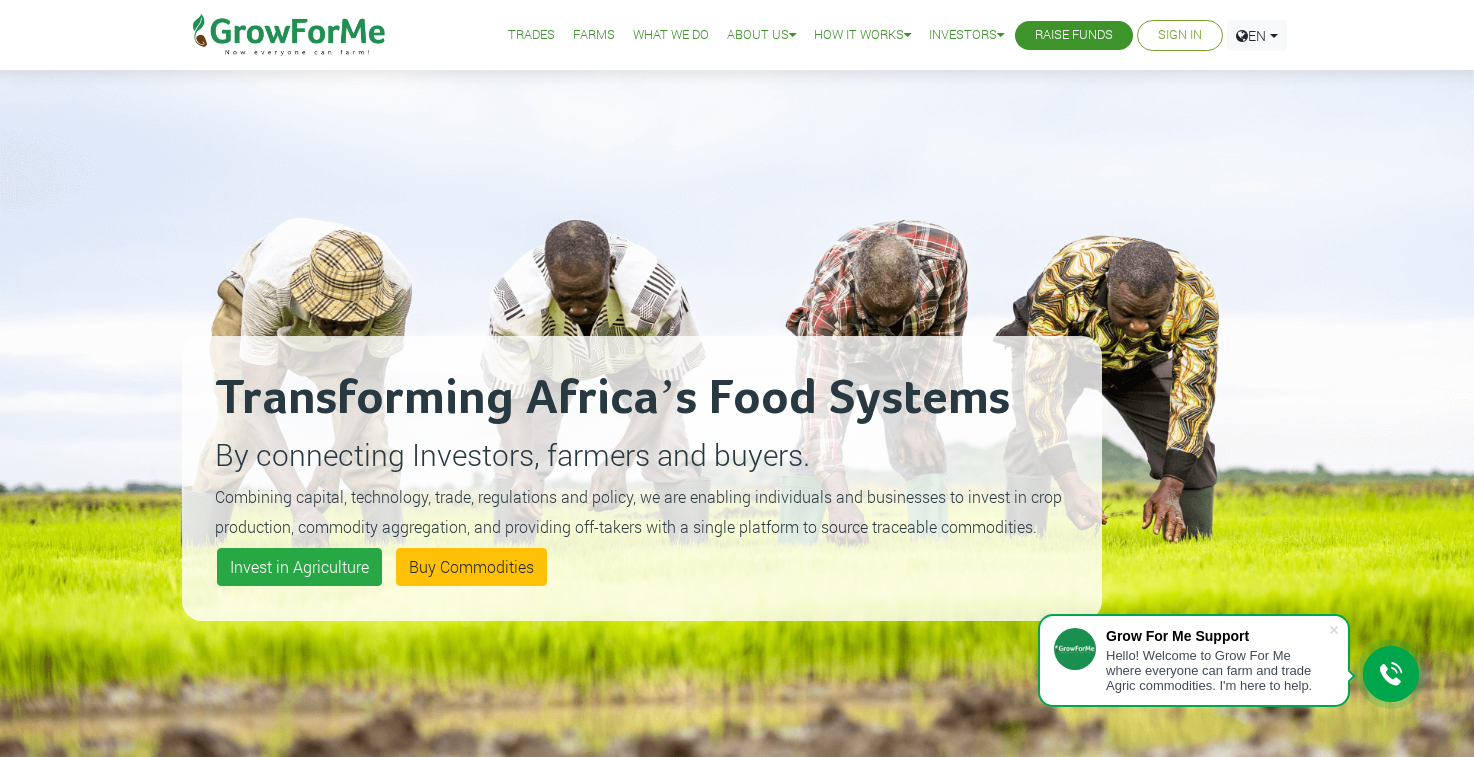 scroll, scrollTop: 0, scrollLeft: 0, axis: both 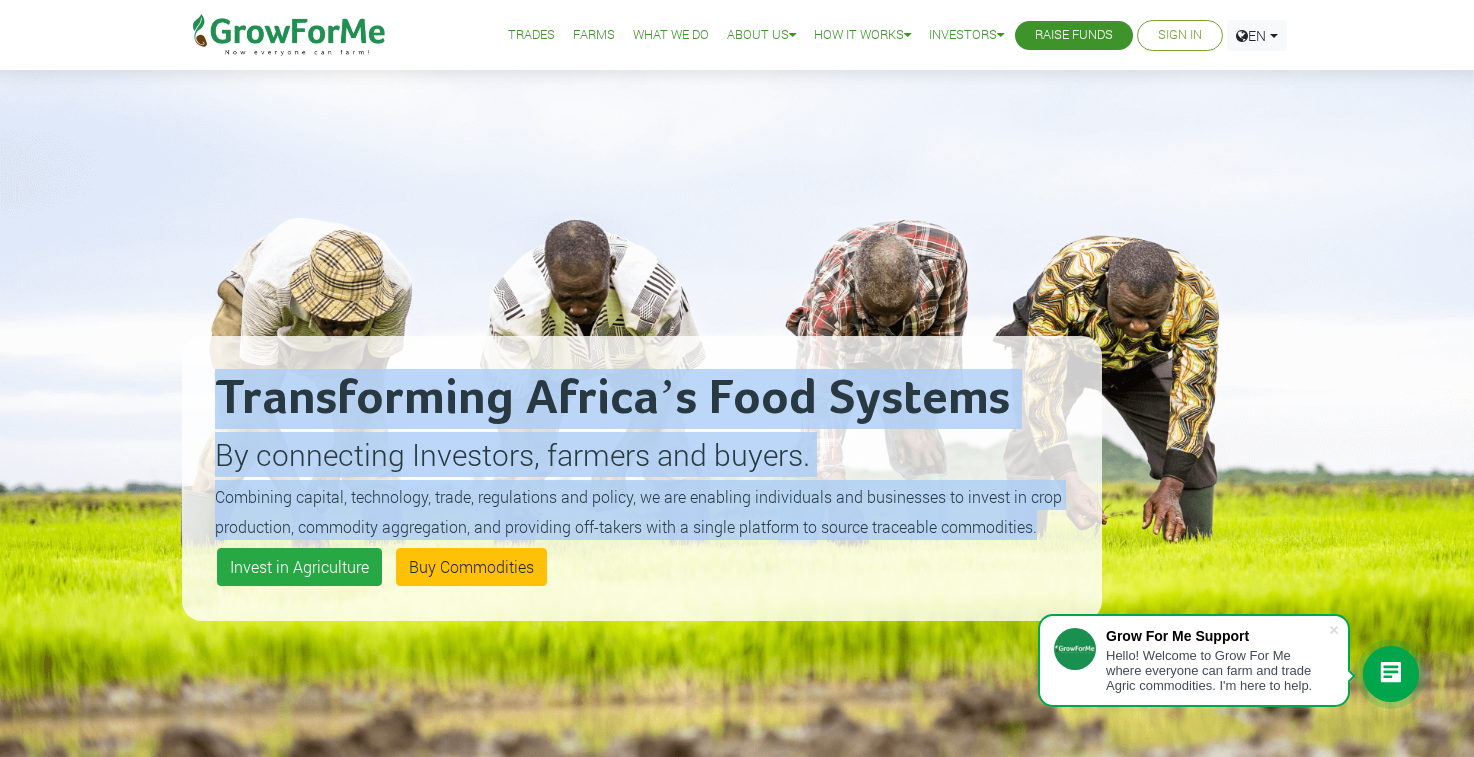 drag, startPoint x: 223, startPoint y: 393, endPoint x: 1037, endPoint y: 530, distance: 825.44836 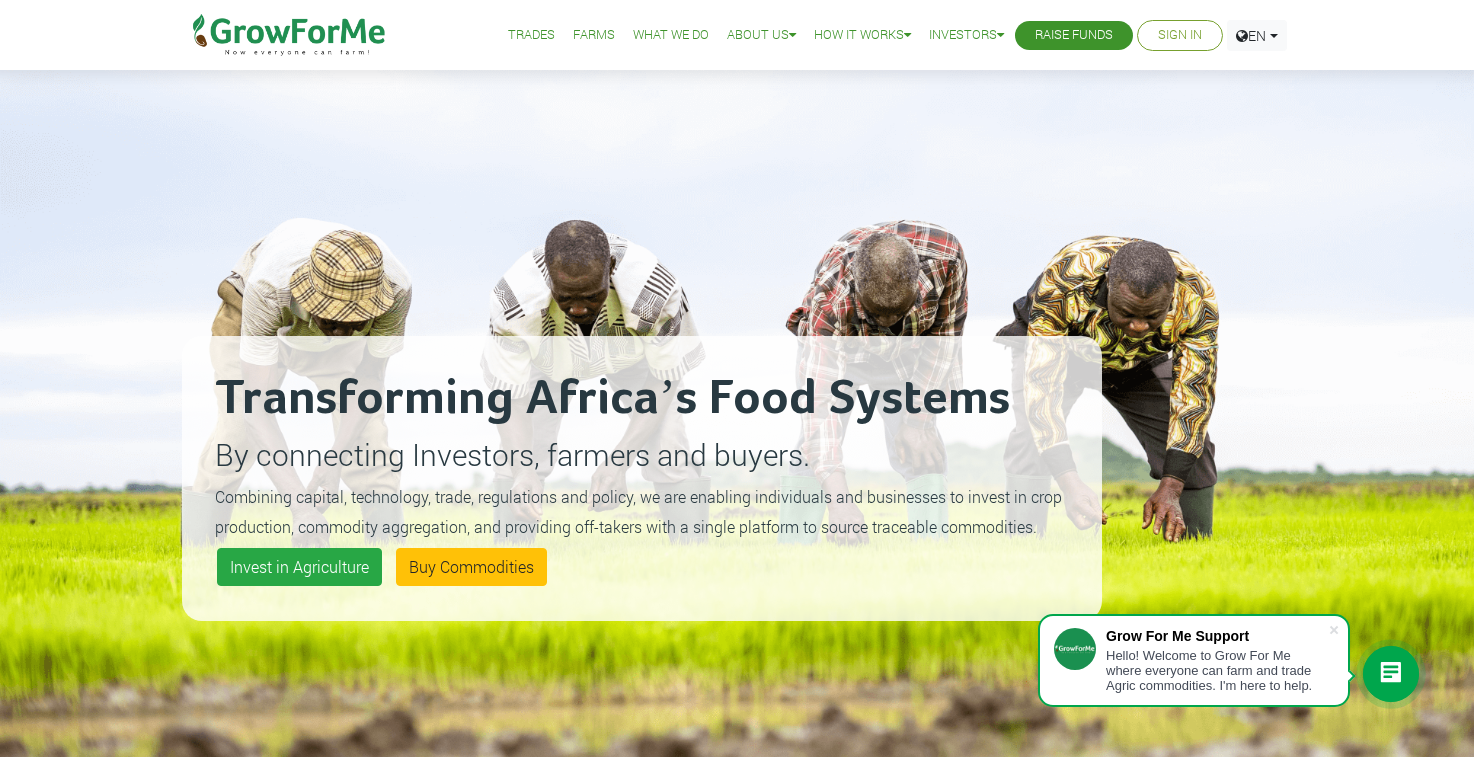 click on "Transforming Africa’s Food Systems
By connecting Investors, farmers and buyers.
Combining capital, technology, trade, regulations and policy, we are enabling individuals and businesses to invest in crop production, commodity aggregation, and providing off-takers with a single platform to source traceable commodities.
Invest in Agriculture
Buy Commodities" at bounding box center (737, 453) 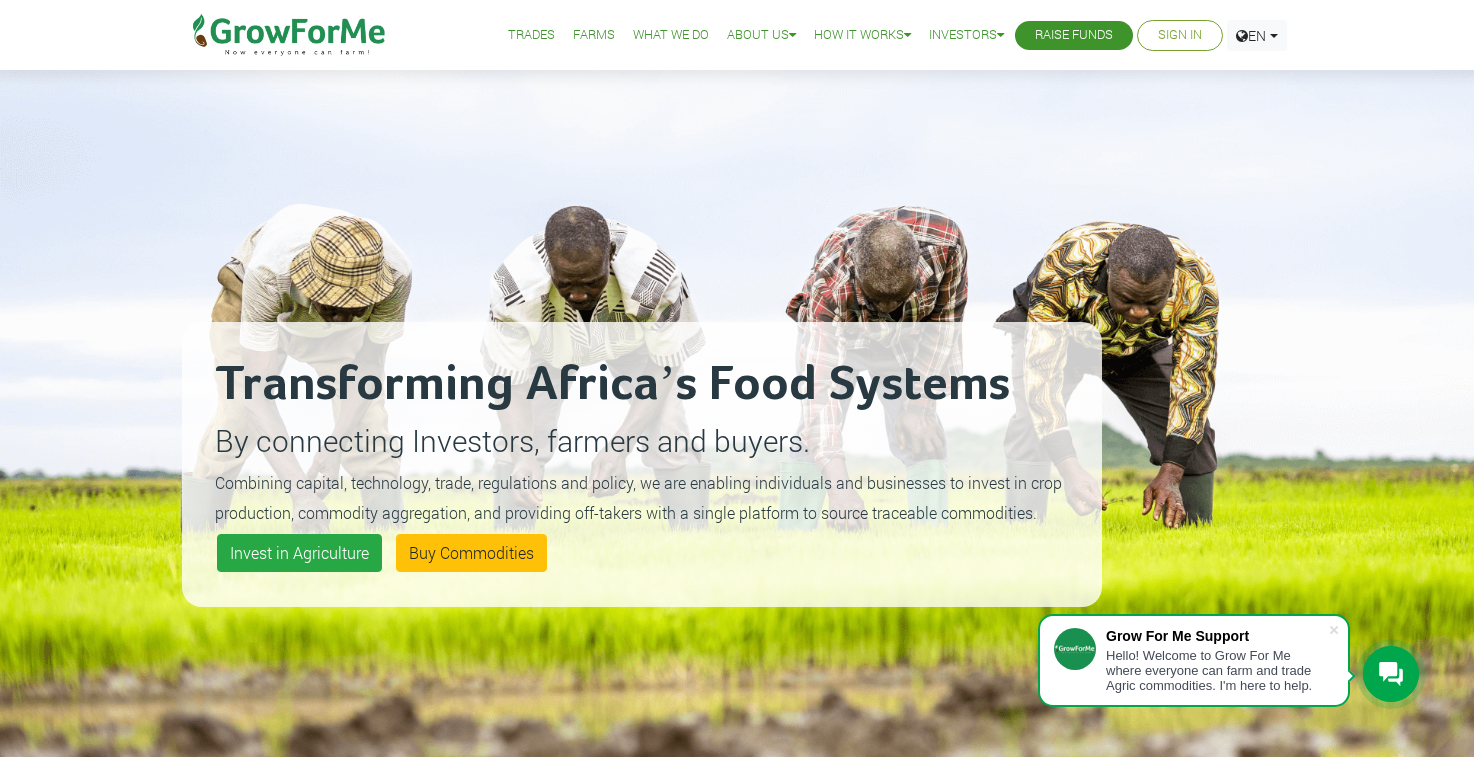 scroll, scrollTop: 0, scrollLeft: 0, axis: both 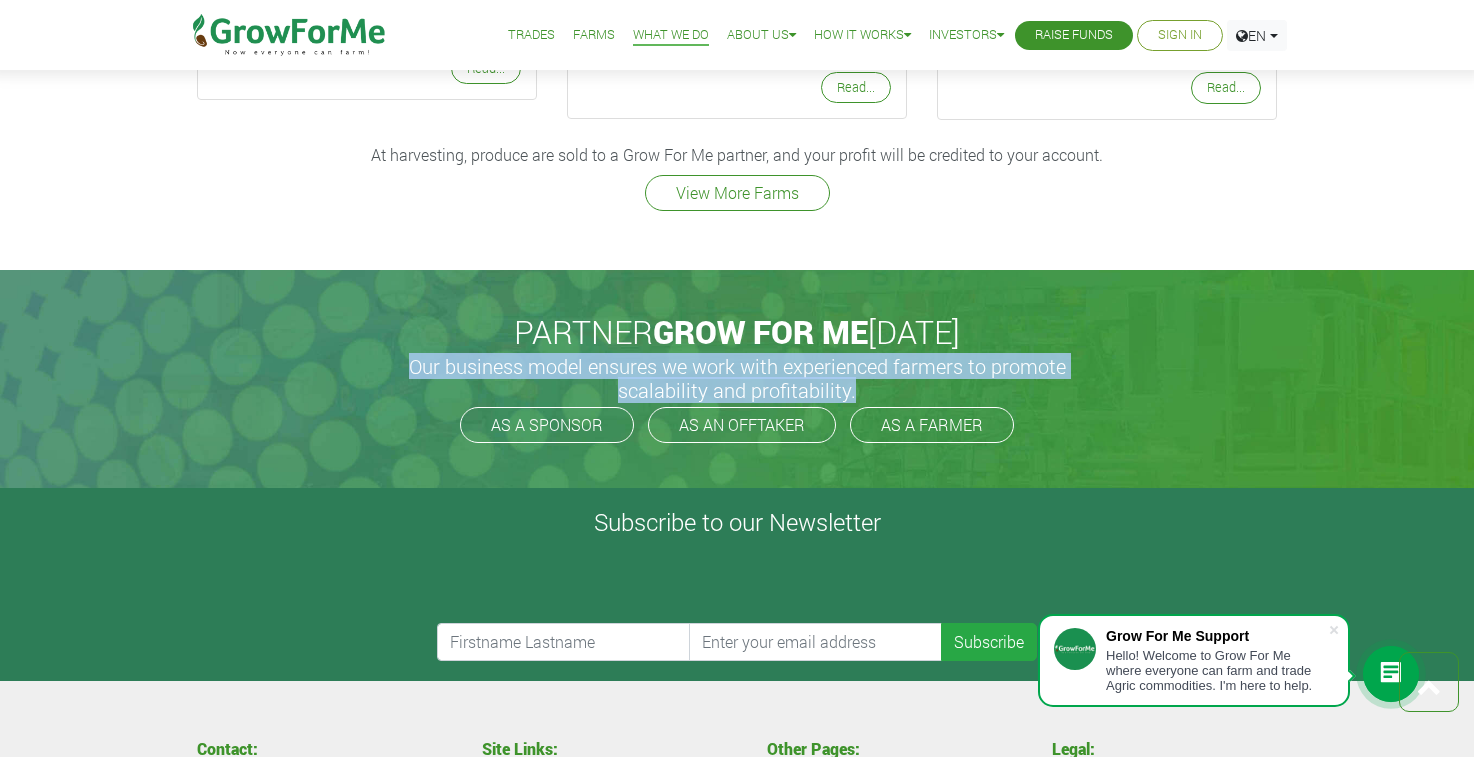 drag, startPoint x: 856, startPoint y: 335, endPoint x: 413, endPoint y: 305, distance: 444.01465 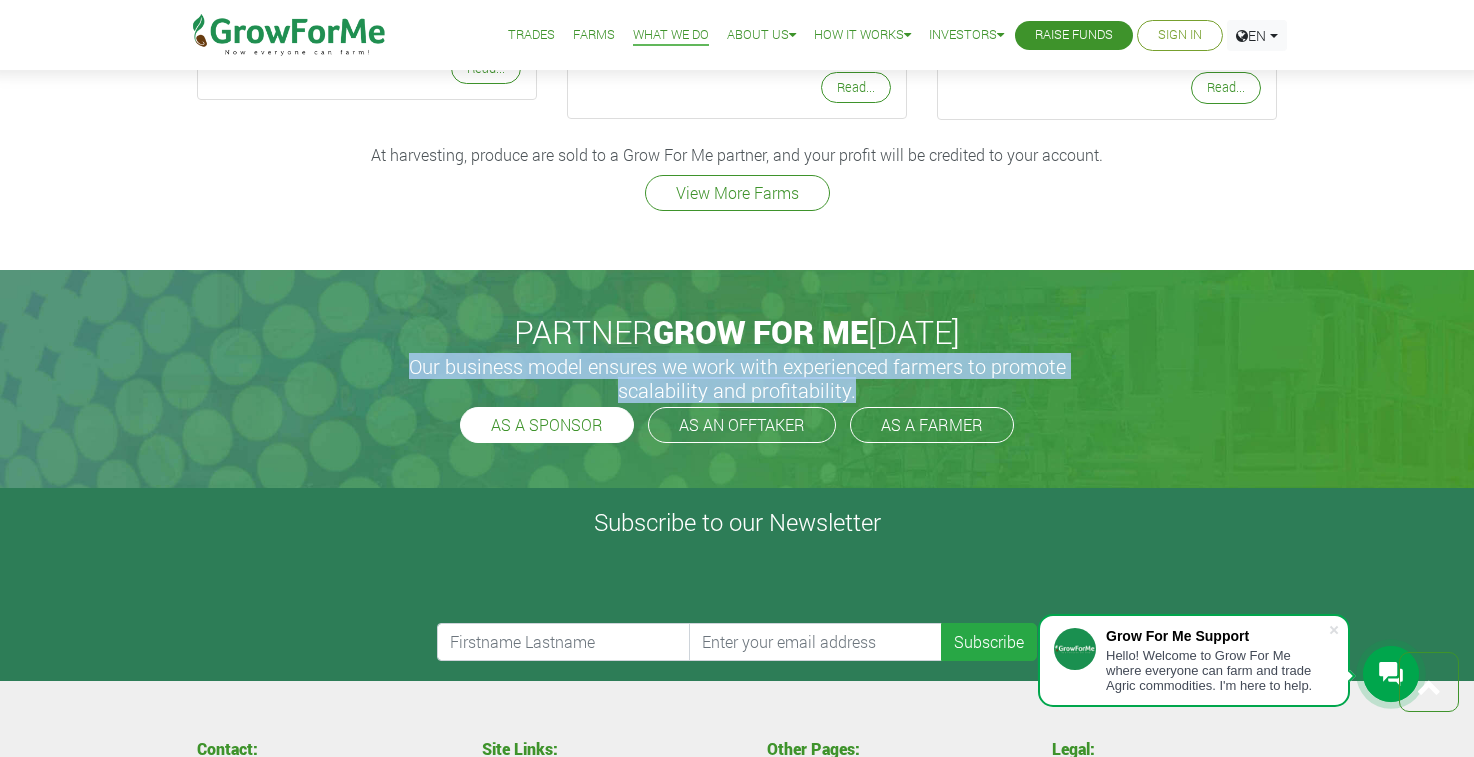 click on "AS A SPONSOR" at bounding box center (547, 425) 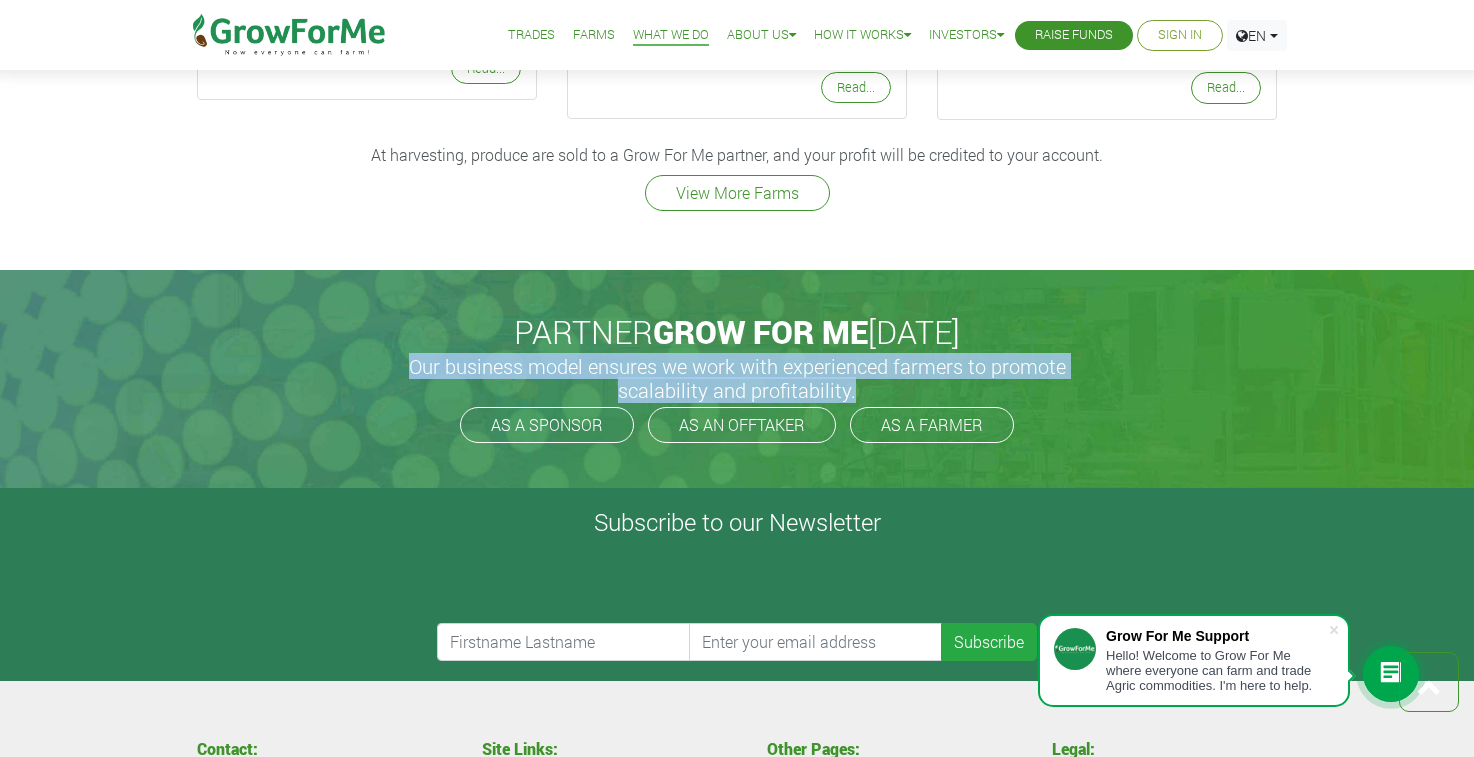 copy on "Our business model ensures we work with experienced farmers to promote scalability and profitability." 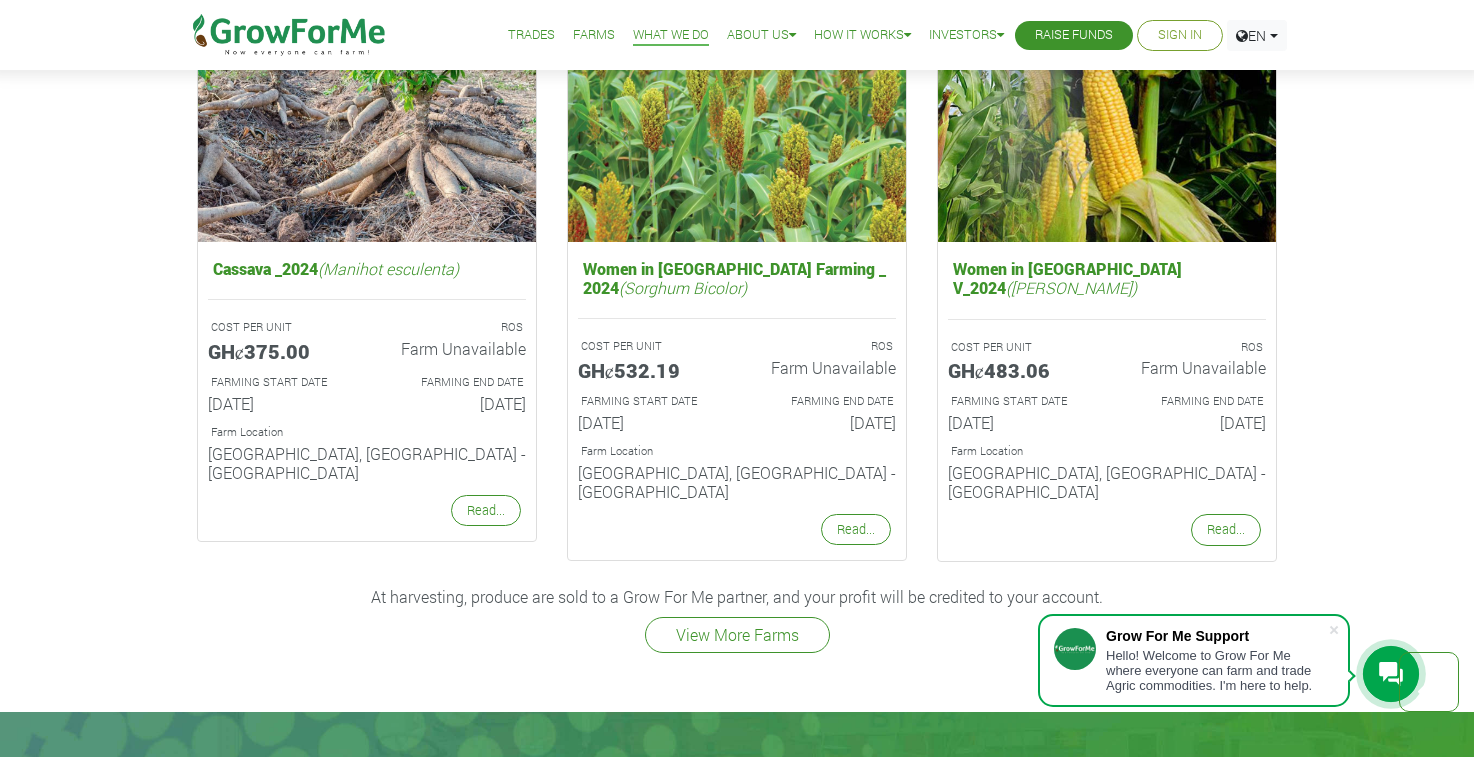 scroll, scrollTop: 2544, scrollLeft: 0, axis: vertical 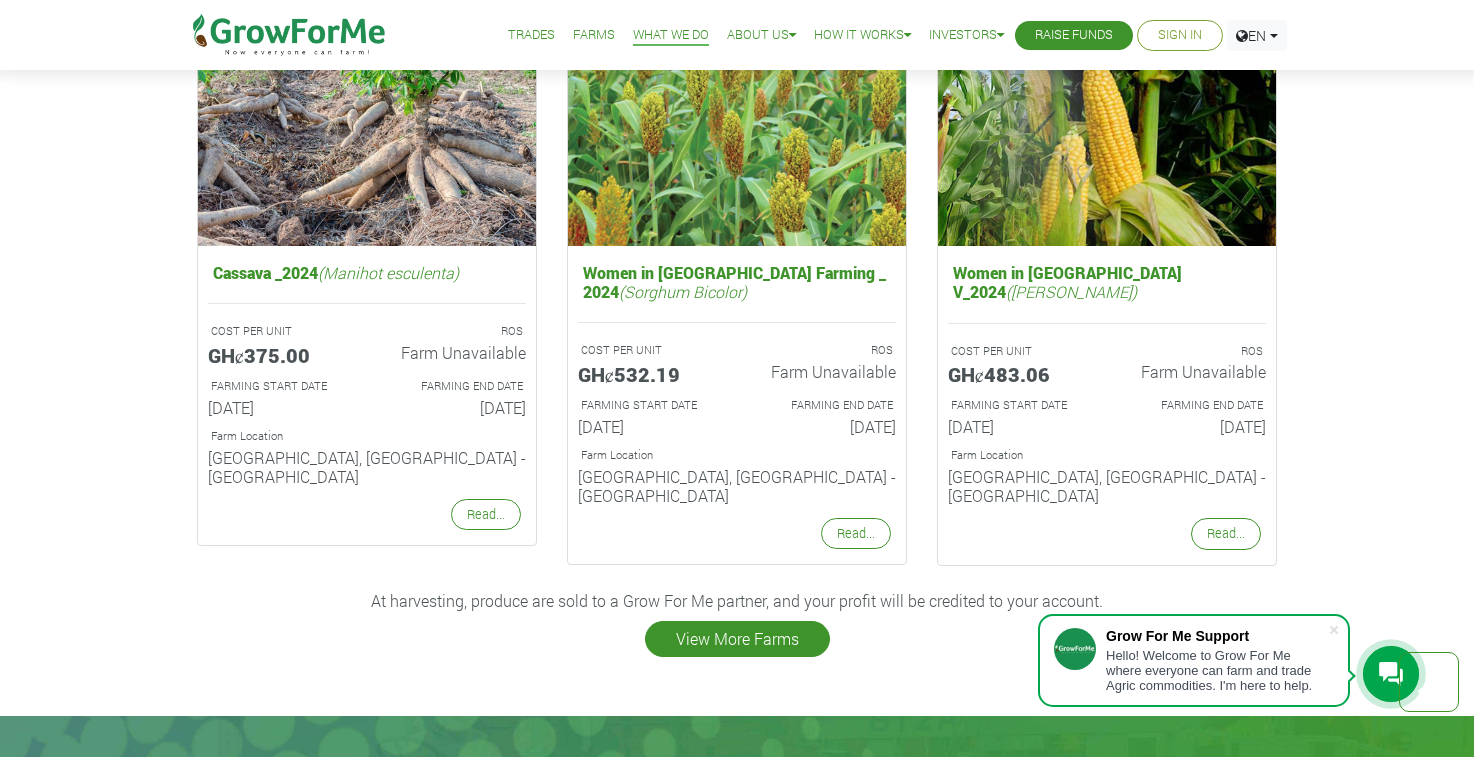 click on "View More Farms" at bounding box center [737, 639] 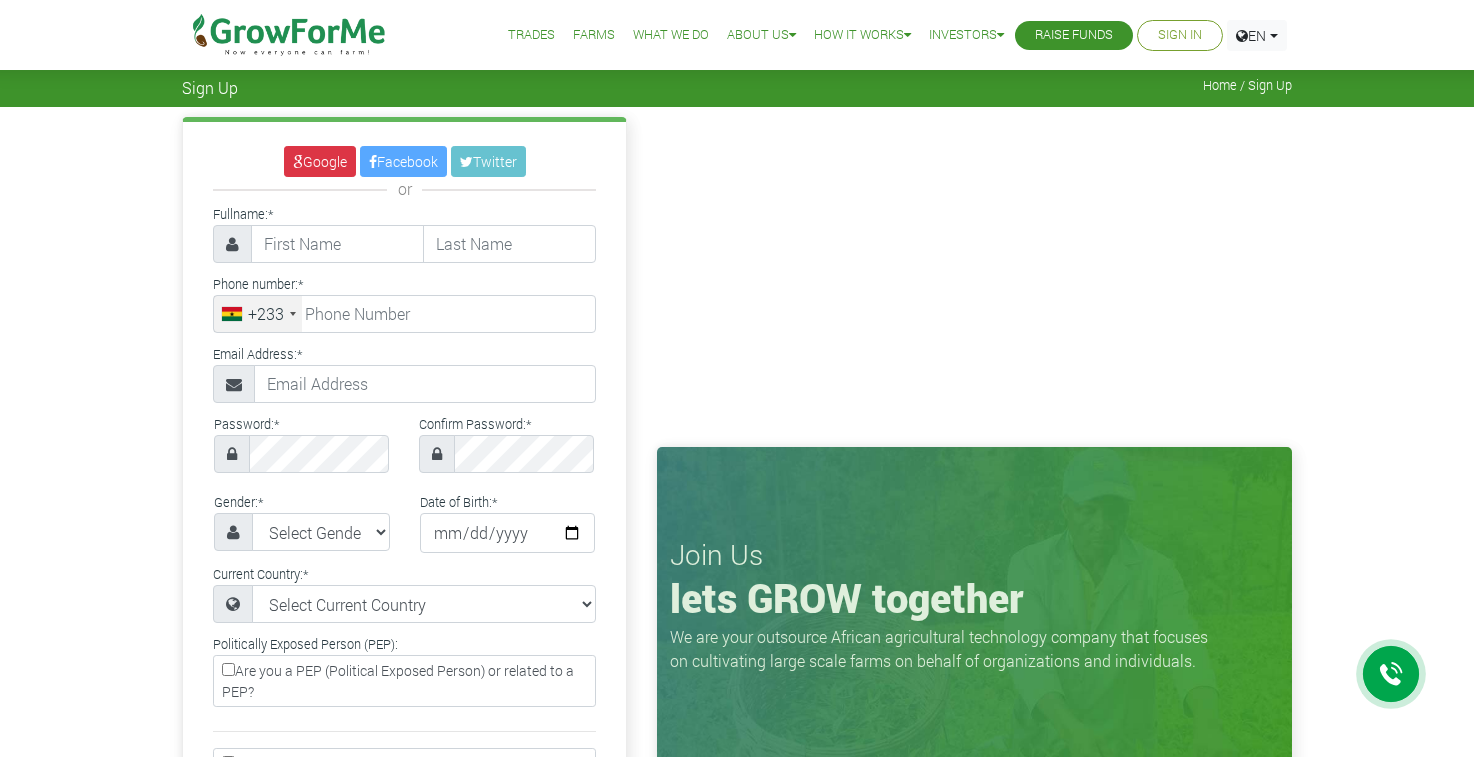 scroll, scrollTop: 0, scrollLeft: 0, axis: both 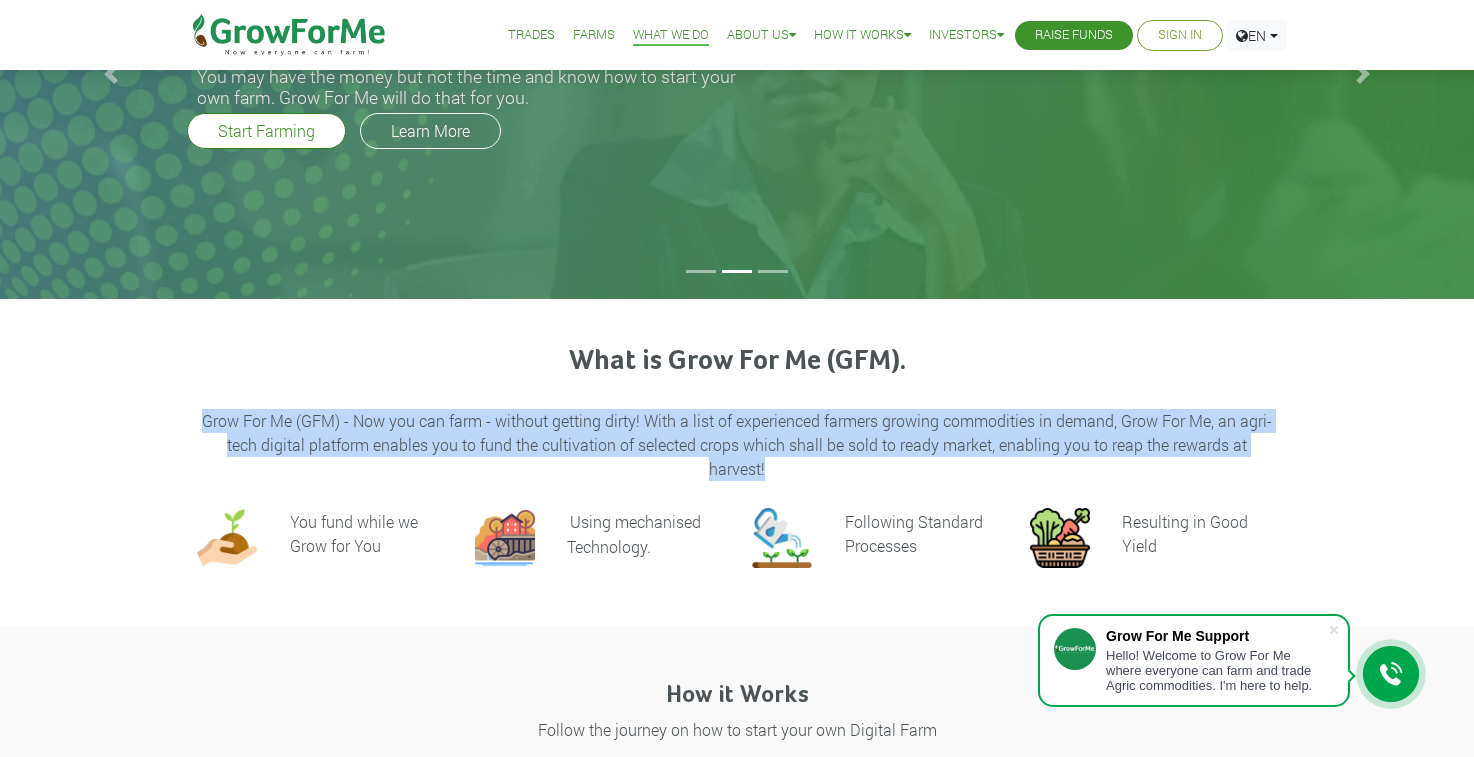 drag, startPoint x: 207, startPoint y: 421, endPoint x: 785, endPoint y: 471, distance: 580.15857 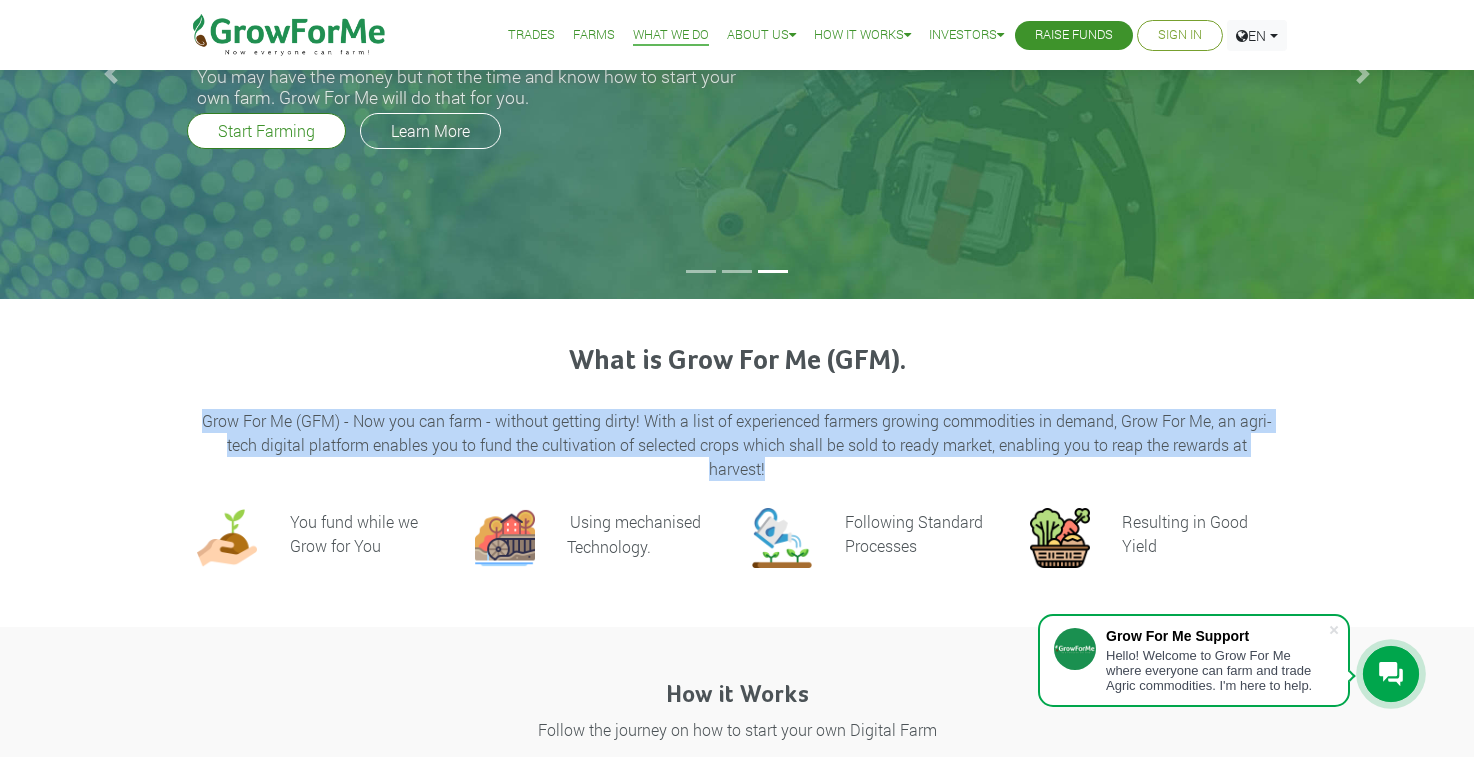 copy on "Grow For Me (GFM) - Now you can farm - without getting dirty! With a list of experienced farmers growing commodities in demand, Grow For Me, an agri-tech digital platform enables you to fund the cultivation of selected crops which shall be sold to ready market, enabling you to reap the rewards at harvest!" 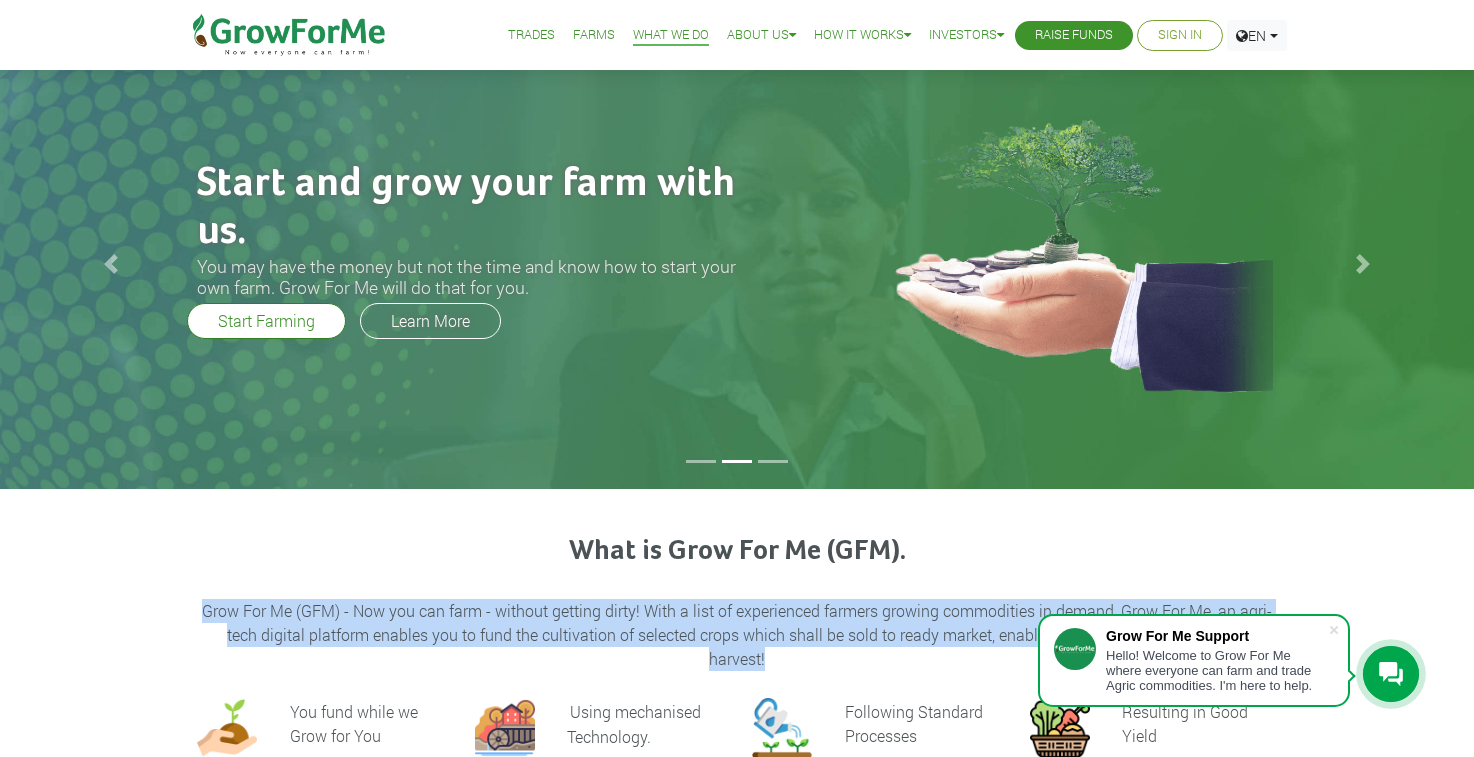scroll, scrollTop: 0, scrollLeft: 0, axis: both 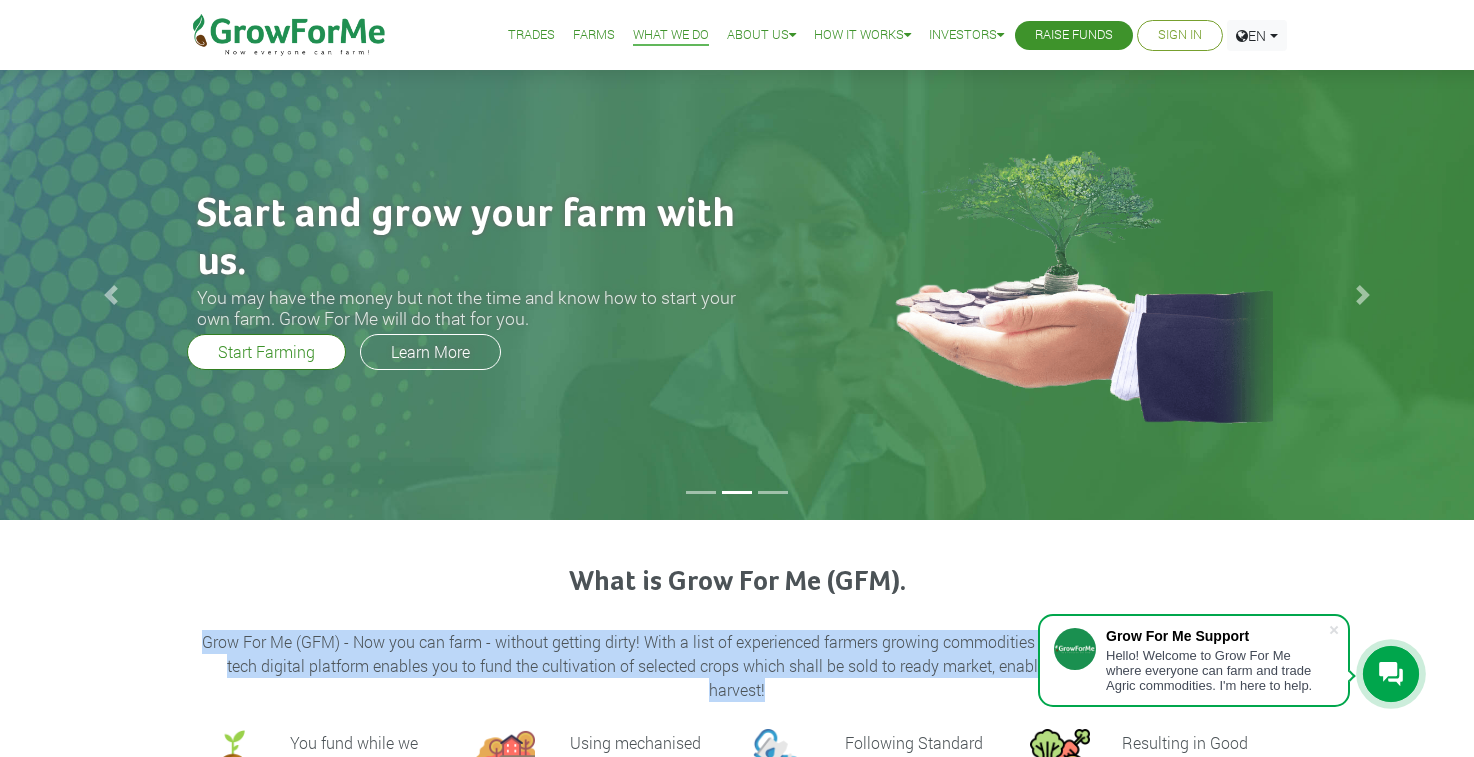 click on "Grow For Me (GFM) - Now you can farm - without getting dirty! With a list of experienced farmers growing commodities in demand, Grow For Me, an agri-tech digital platform enables you to fund the cultivation of selected crops which shall be sold to ready market, enabling you to reap the rewards at harvest!" at bounding box center [737, 666] 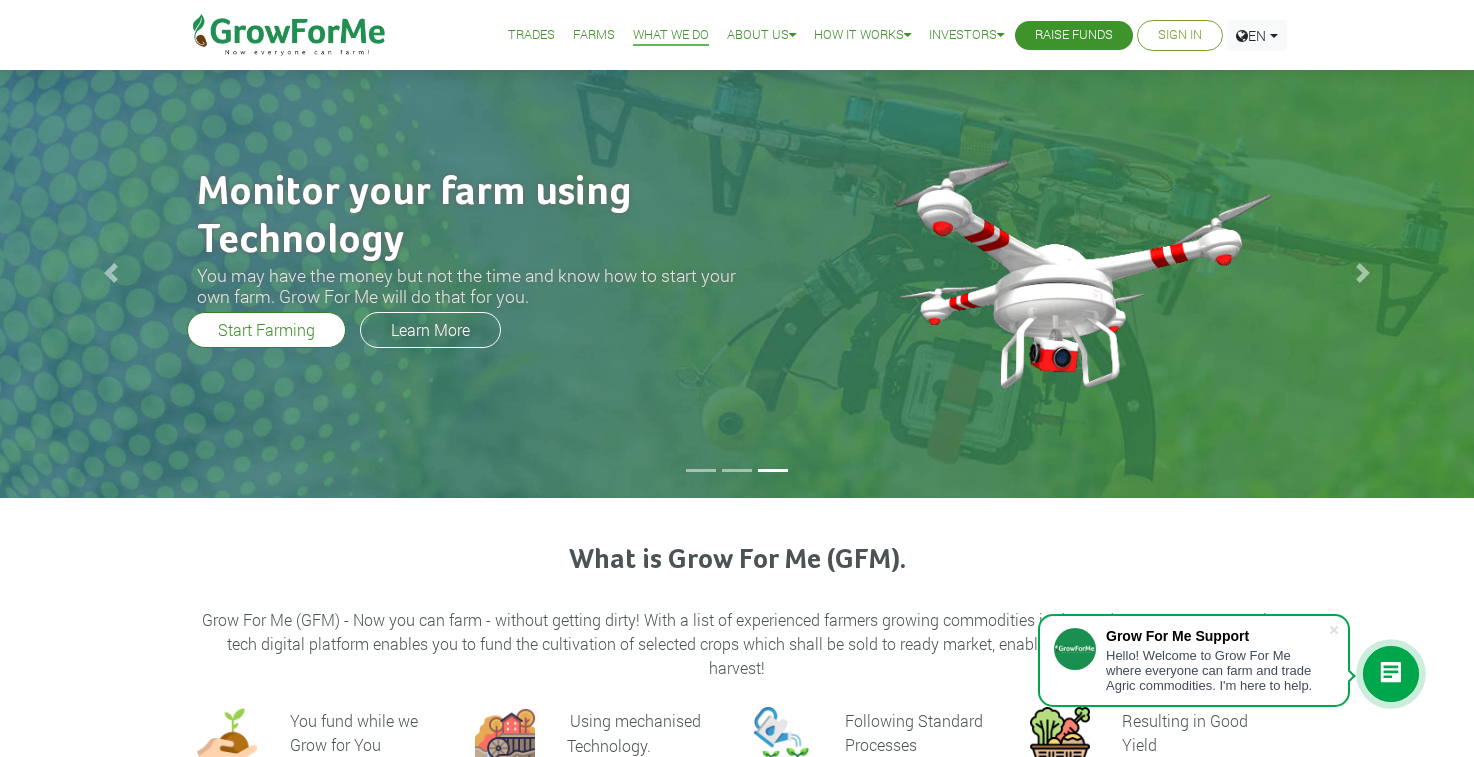 scroll, scrollTop: 0, scrollLeft: 0, axis: both 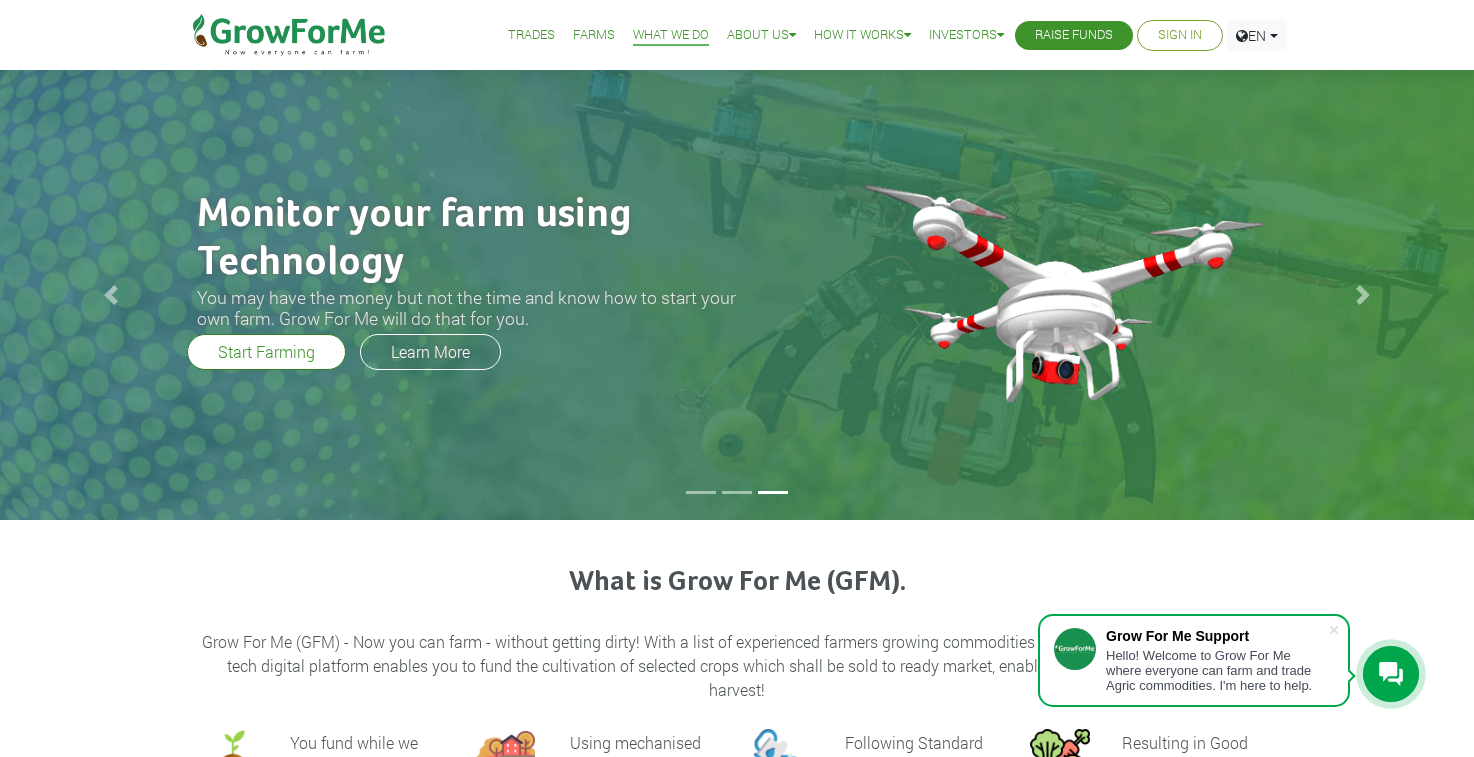 click on "What We Do" at bounding box center [671, 35] 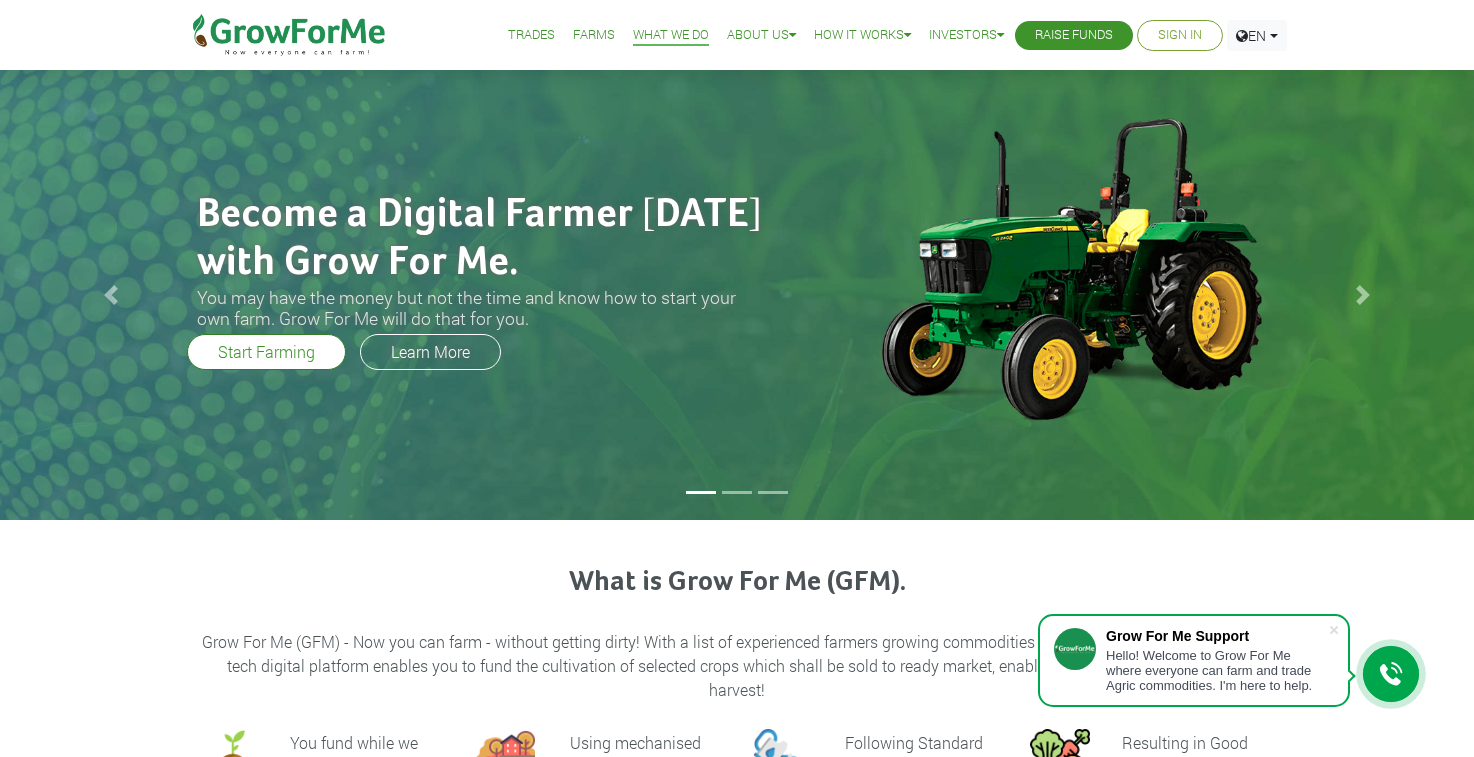 scroll, scrollTop: 0, scrollLeft: 0, axis: both 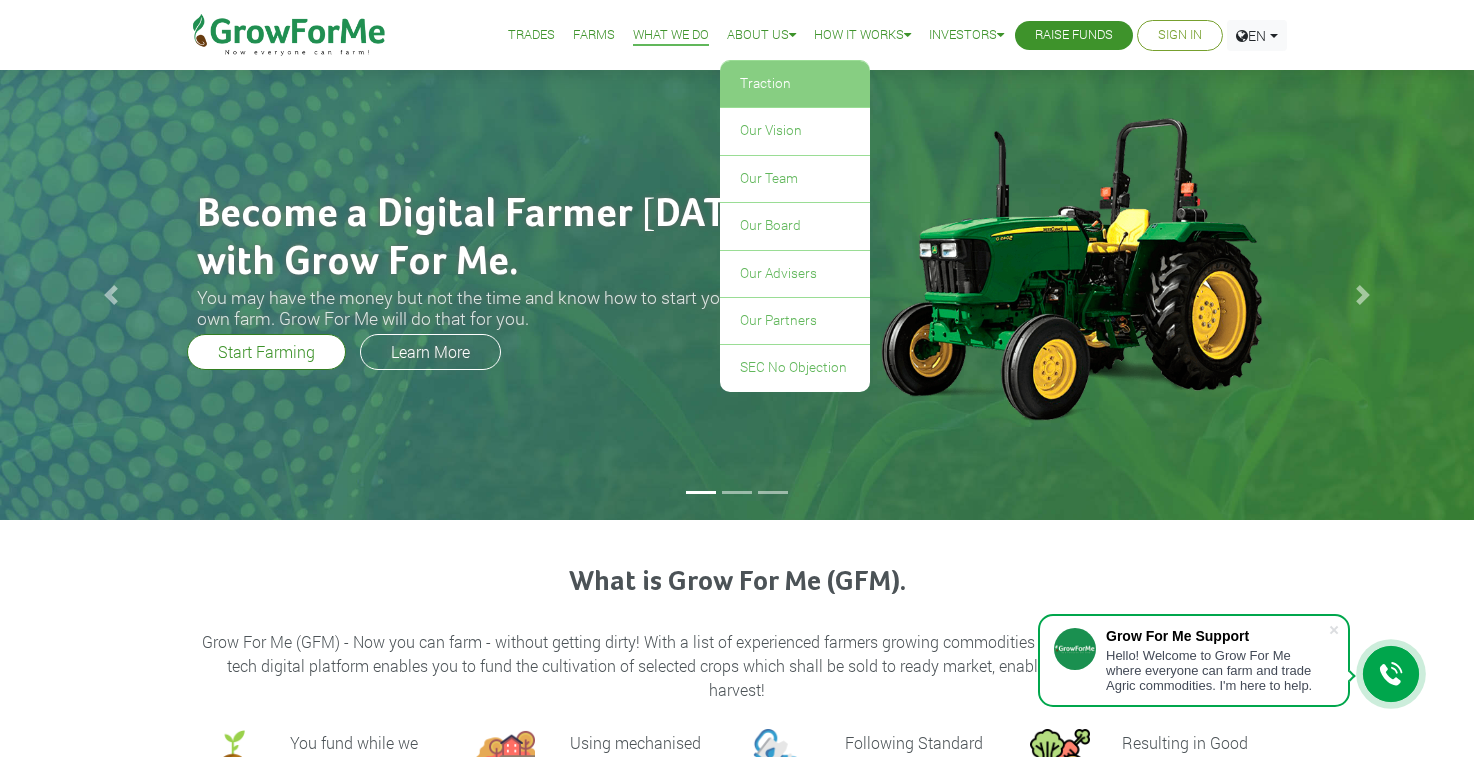 click on "Traction" at bounding box center (795, 84) 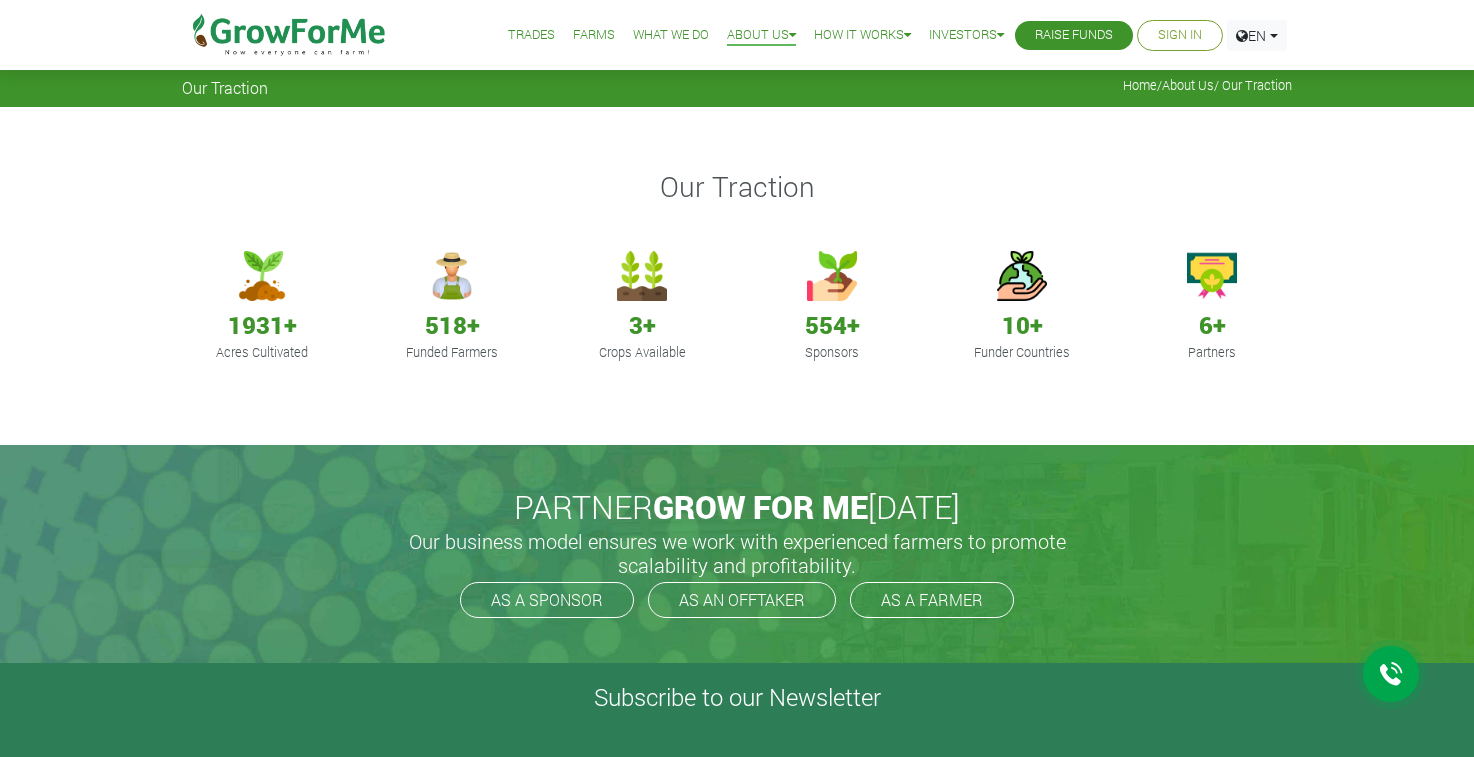 scroll, scrollTop: 0, scrollLeft: 0, axis: both 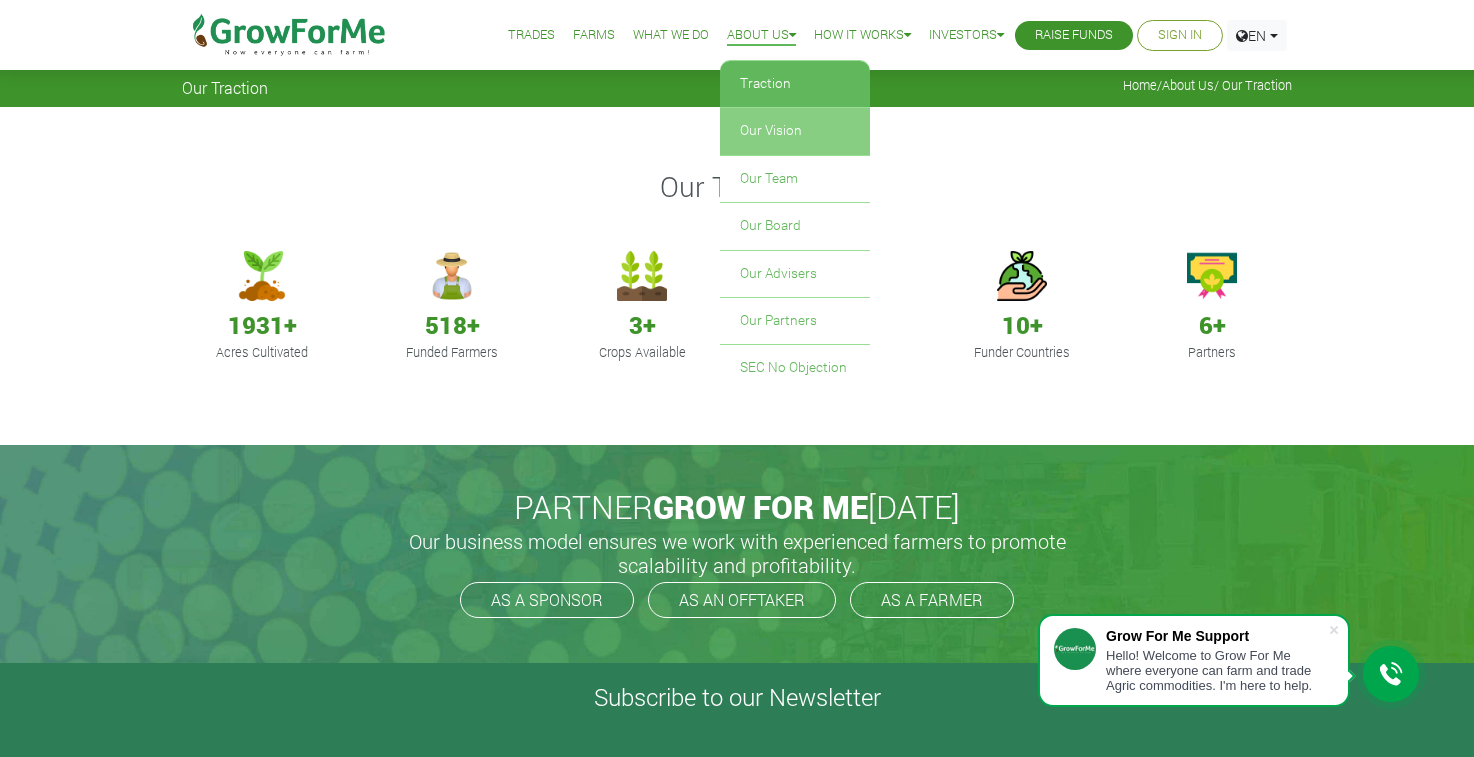 click on "Our Vision" at bounding box center [795, 131] 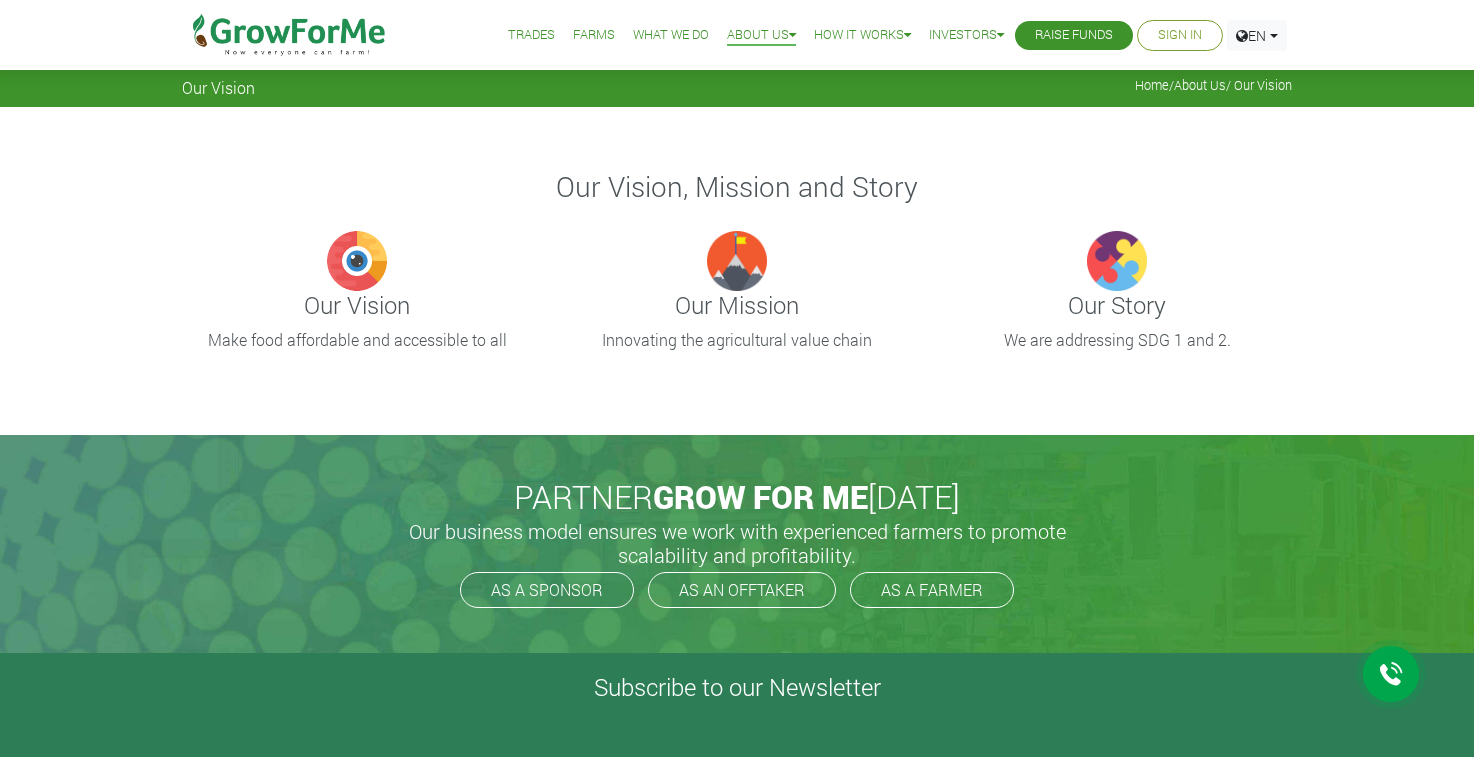 scroll, scrollTop: 0, scrollLeft: 0, axis: both 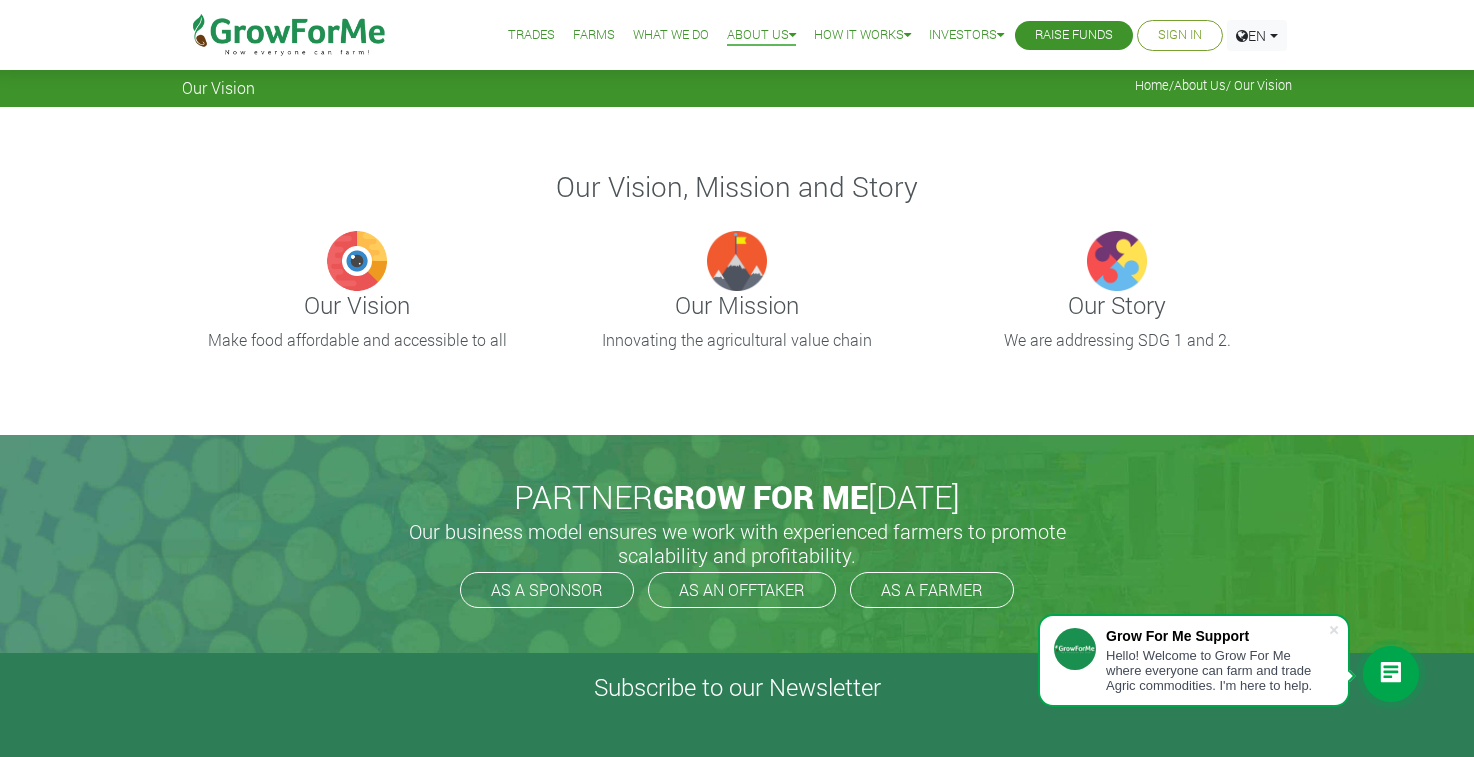 click at bounding box center [289, 35] 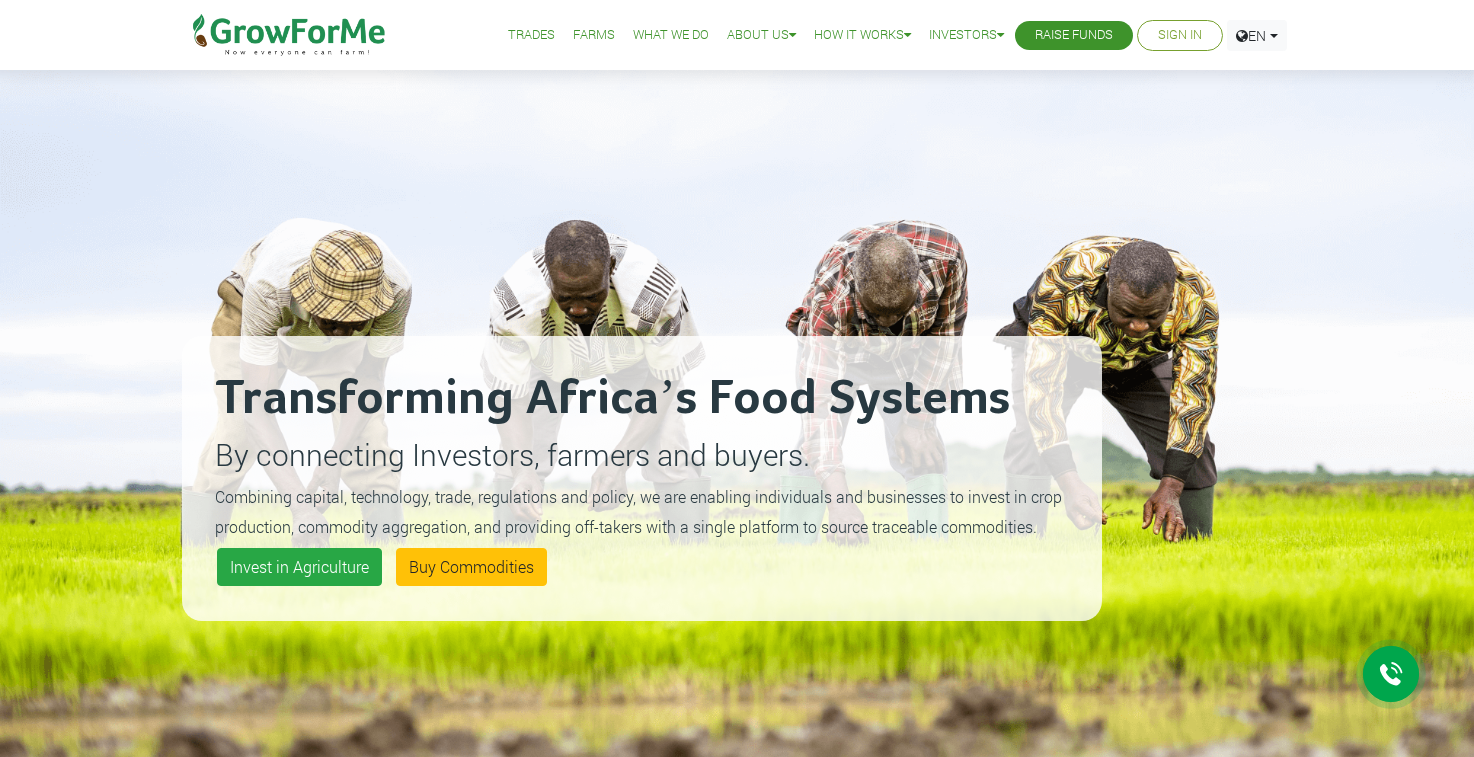 scroll, scrollTop: 0, scrollLeft: 0, axis: both 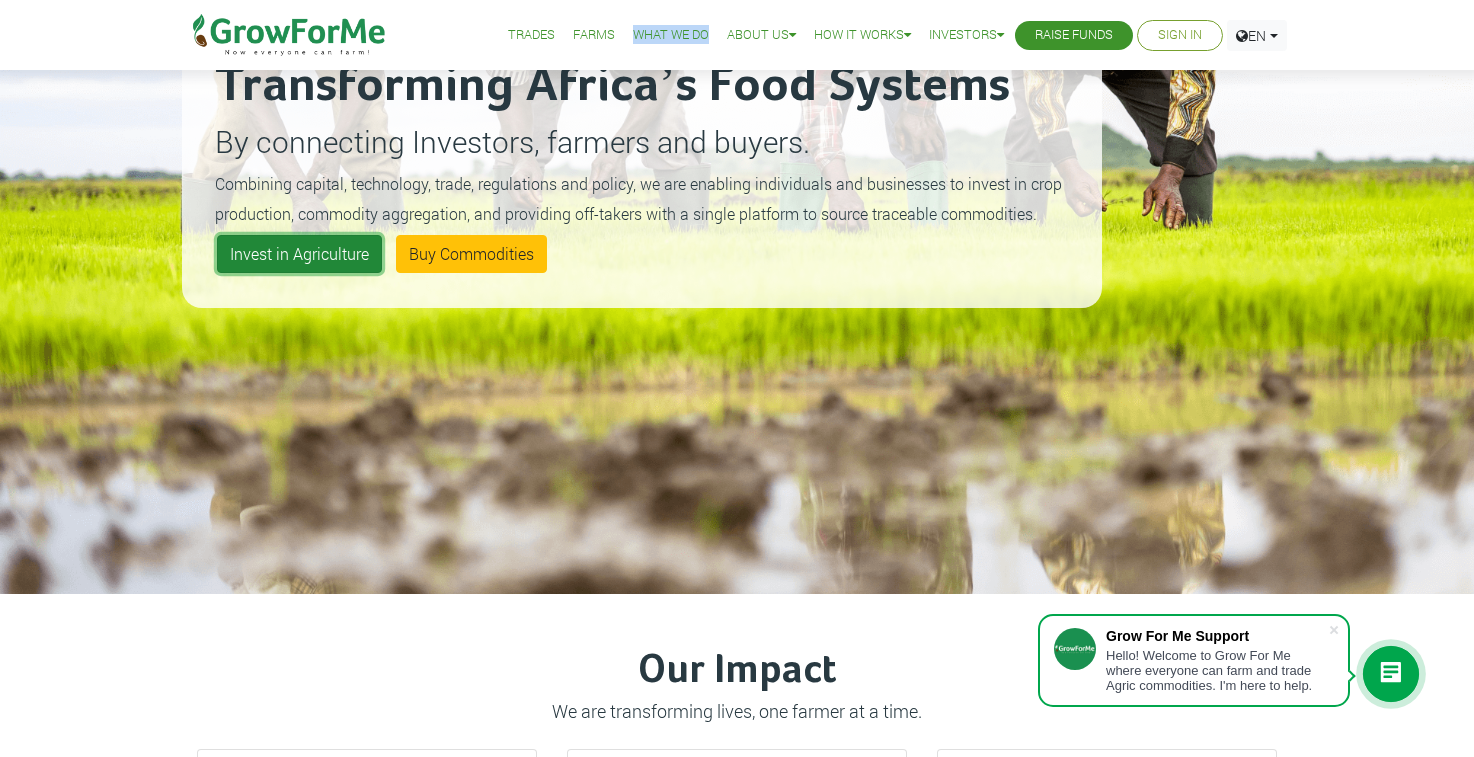 click on "Invest in Agriculture" at bounding box center (299, 254) 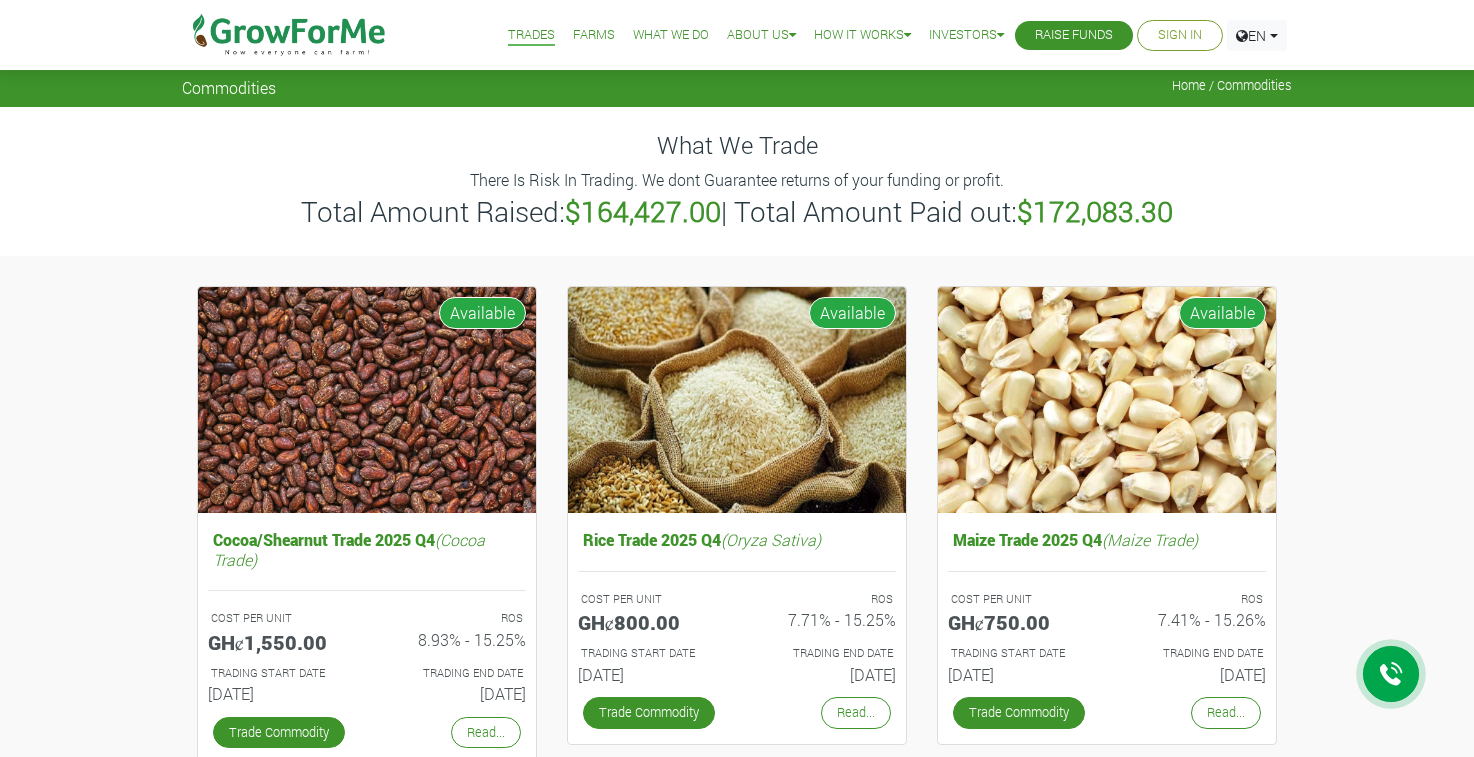 scroll, scrollTop: 0, scrollLeft: 0, axis: both 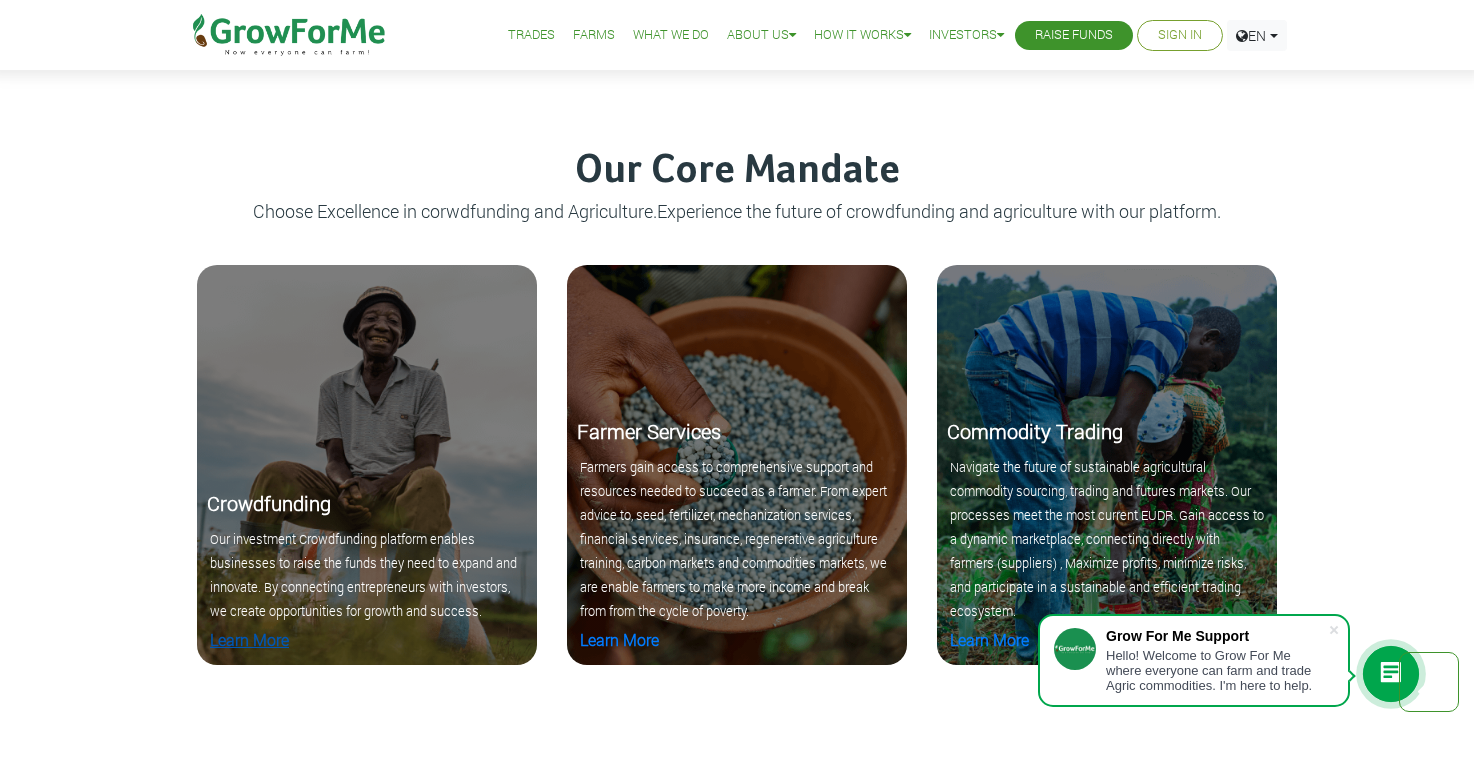 click on "Learn More" at bounding box center (249, 639) 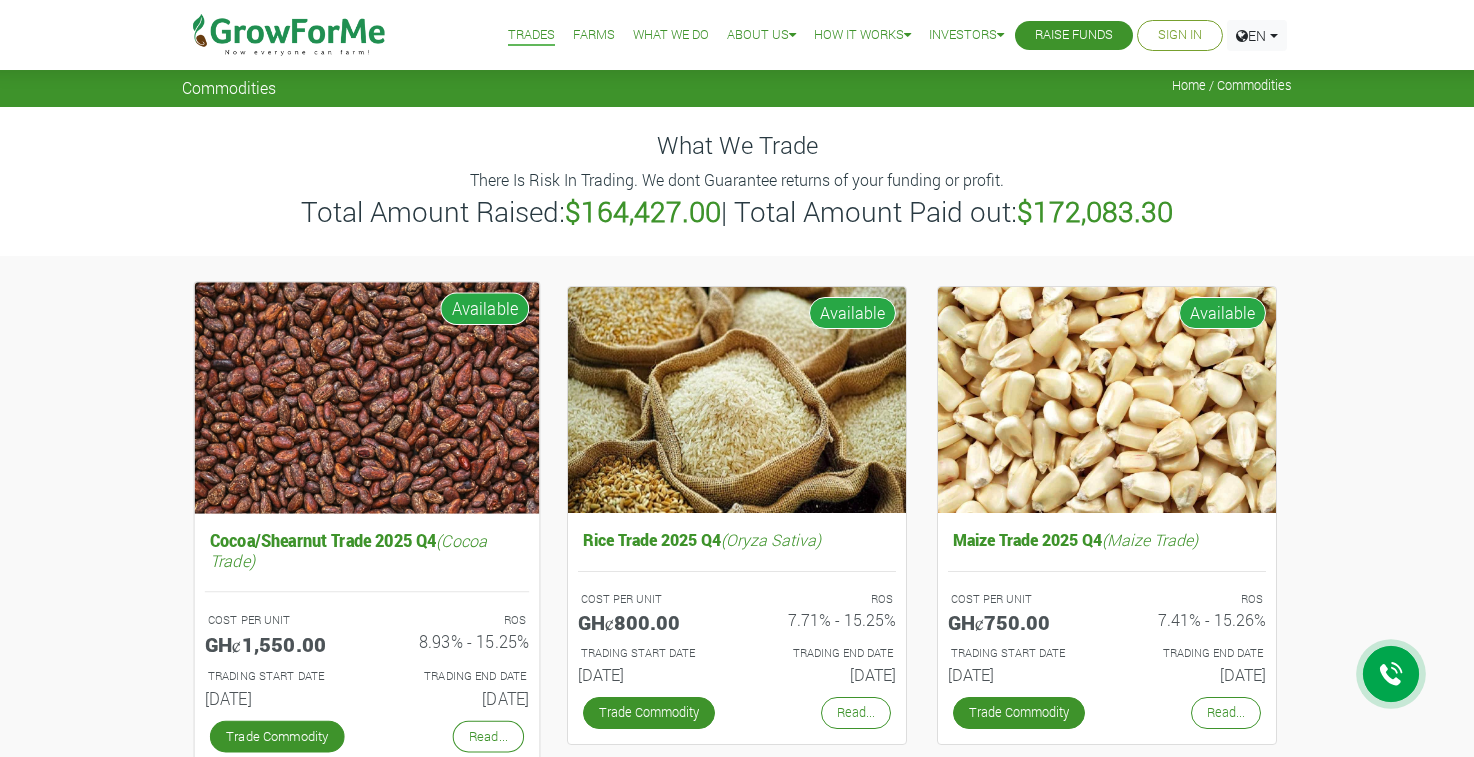 scroll, scrollTop: 0, scrollLeft: 0, axis: both 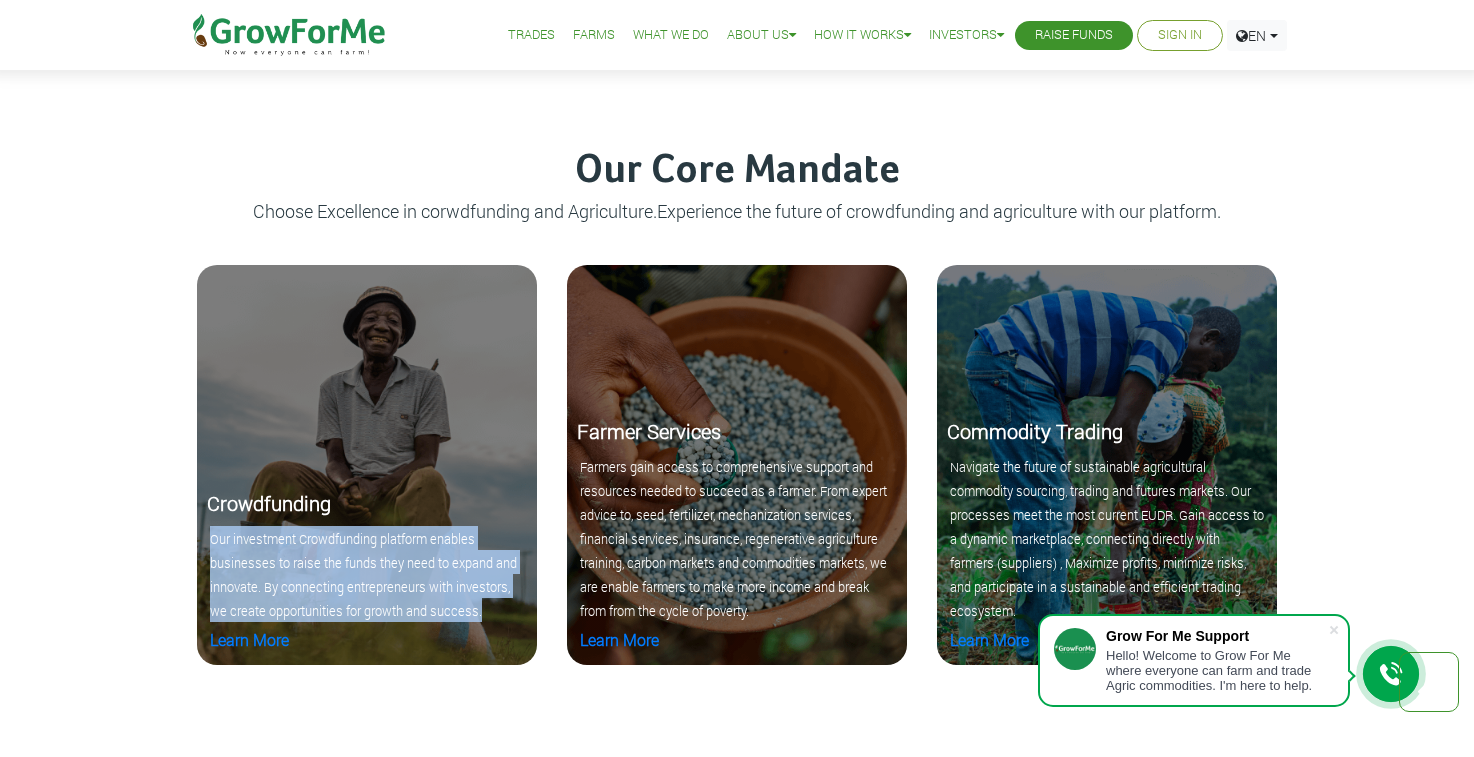 drag, startPoint x: 483, startPoint y: 618, endPoint x: 208, endPoint y: 546, distance: 284.26923 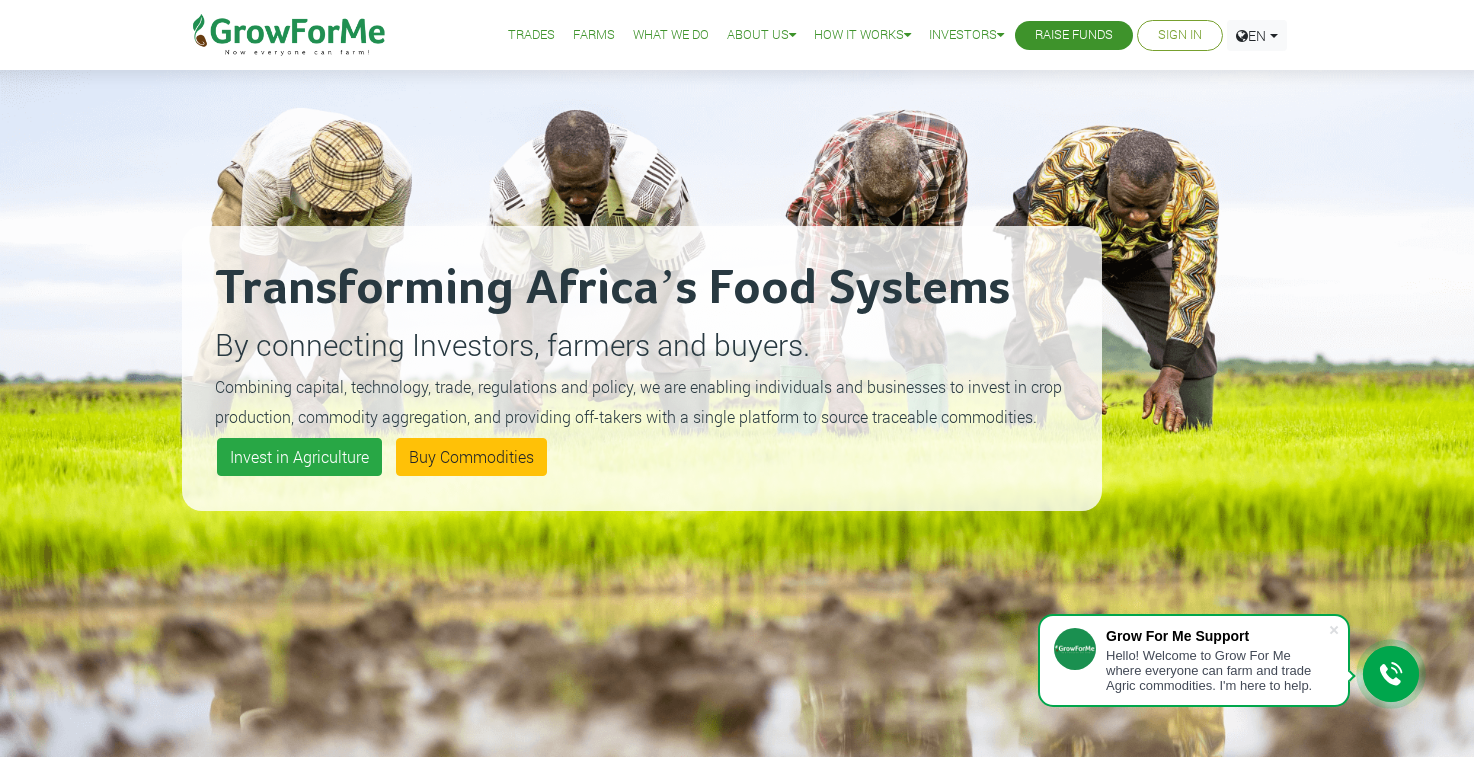 scroll, scrollTop: 112, scrollLeft: 0, axis: vertical 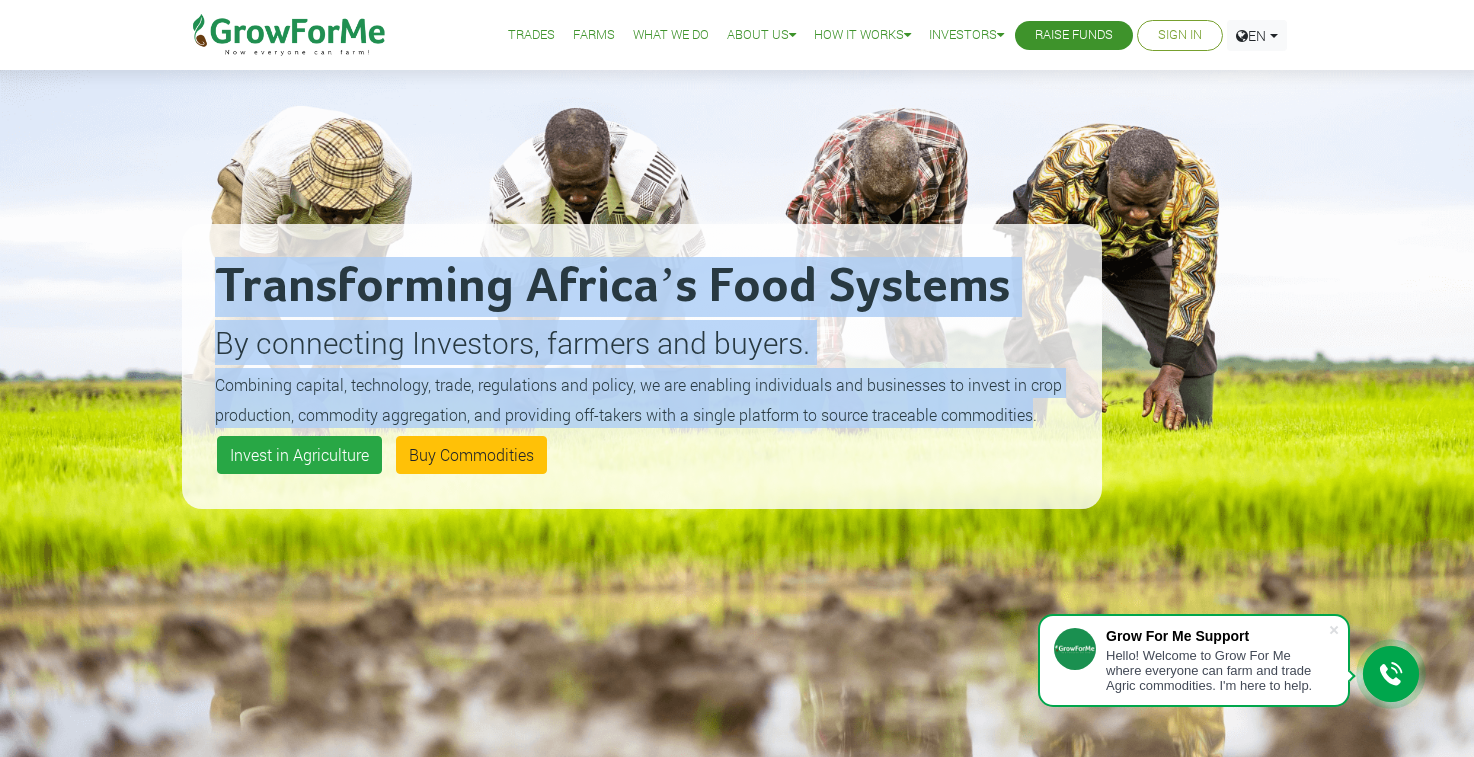 drag, startPoint x: 1031, startPoint y: 415, endPoint x: 225, endPoint y: 264, distance: 820.0226 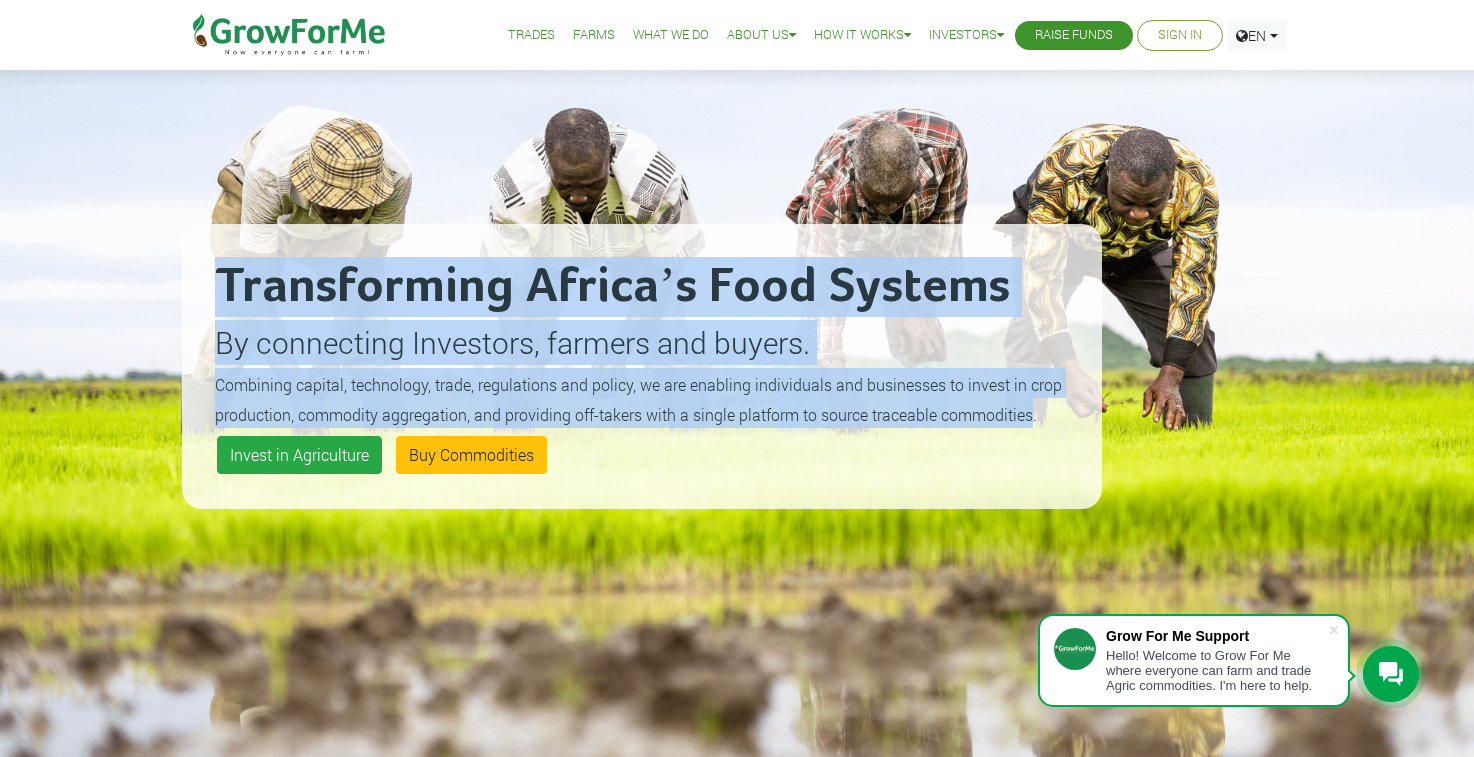 copy on "Transforming Africa’s Food Systems
By connecting Investors, farmers and buyers.
Combining capital, technology, trade, regulations and policy, we are enabling individuals and businesses to invest in crop production, commodity aggregation, and providing off-takers with a single platform to source traceable commodities" 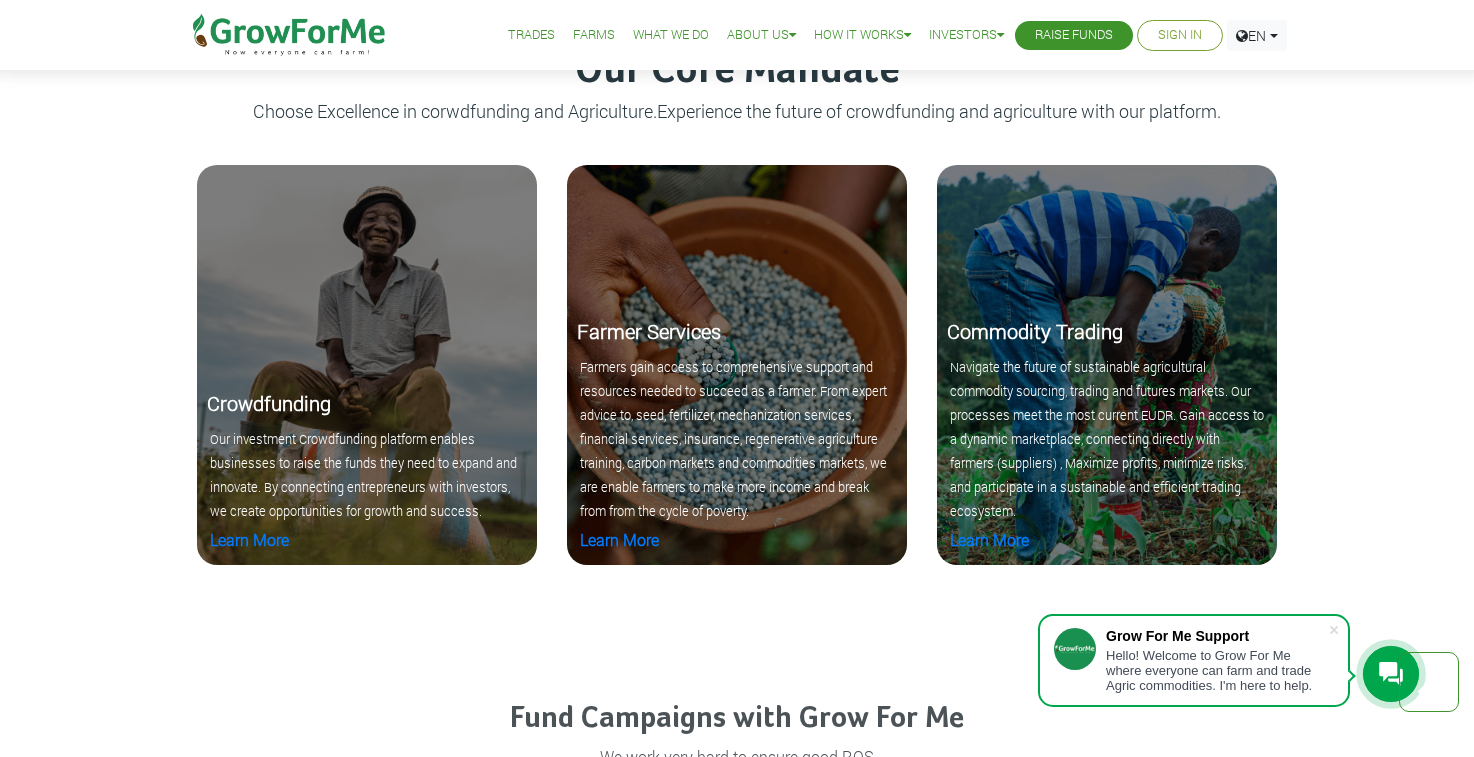 scroll, scrollTop: 2075, scrollLeft: 0, axis: vertical 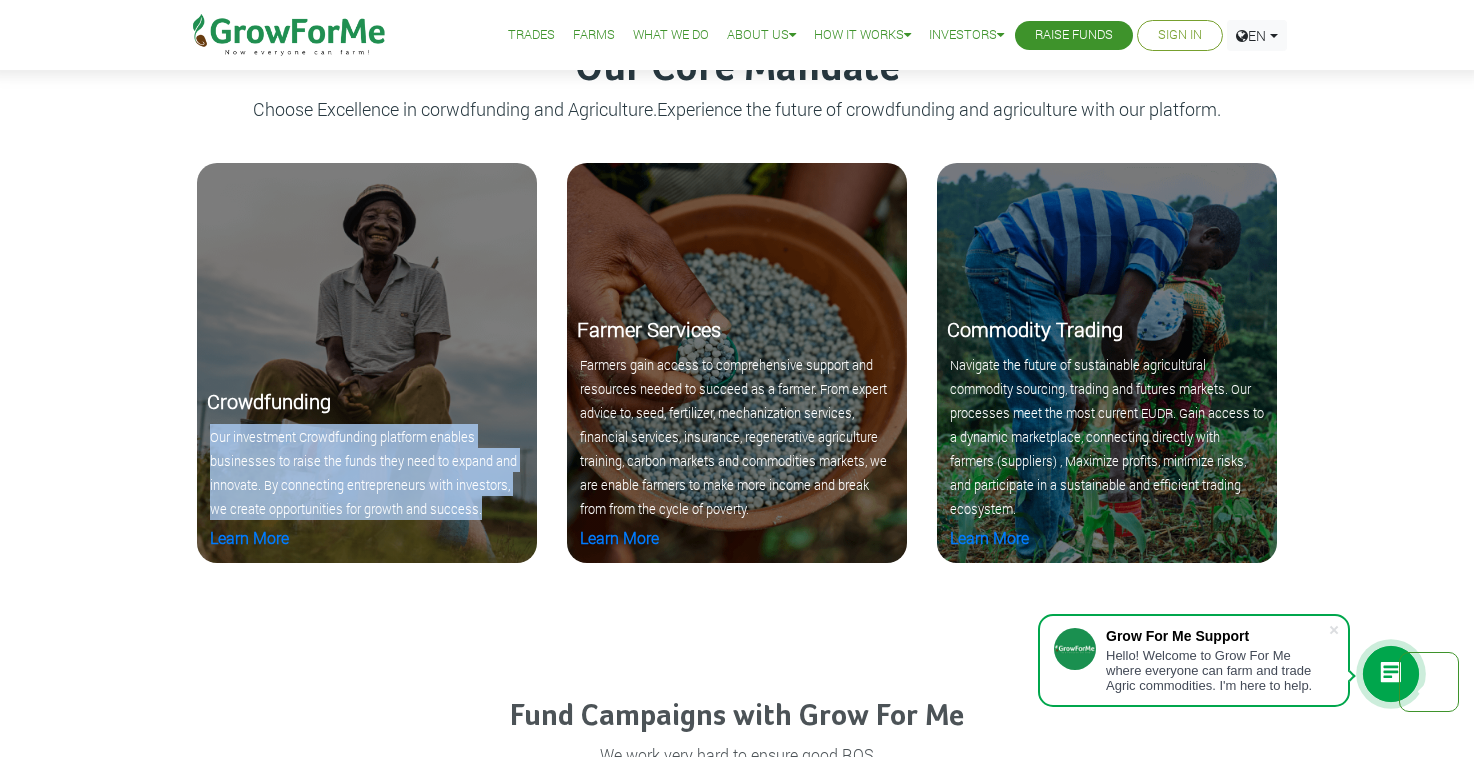 drag, startPoint x: 481, startPoint y: 511, endPoint x: 208, endPoint y: 445, distance: 280.86475 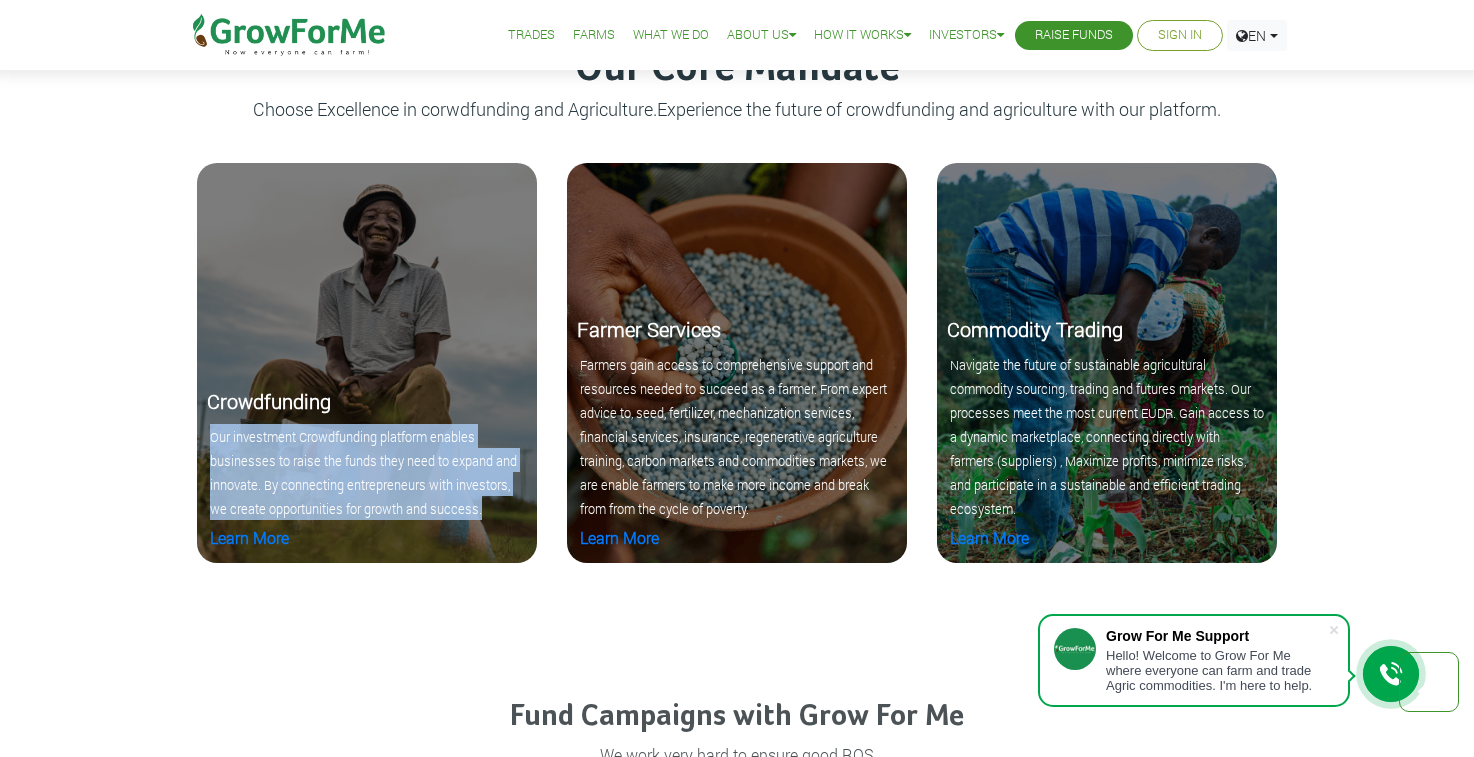 copy on "Our investment Crowdfunding platform enables businesses to raise the funds they need to expand and innovate. By connecting entrepreneurs with investors, we create opportunities for growth and success." 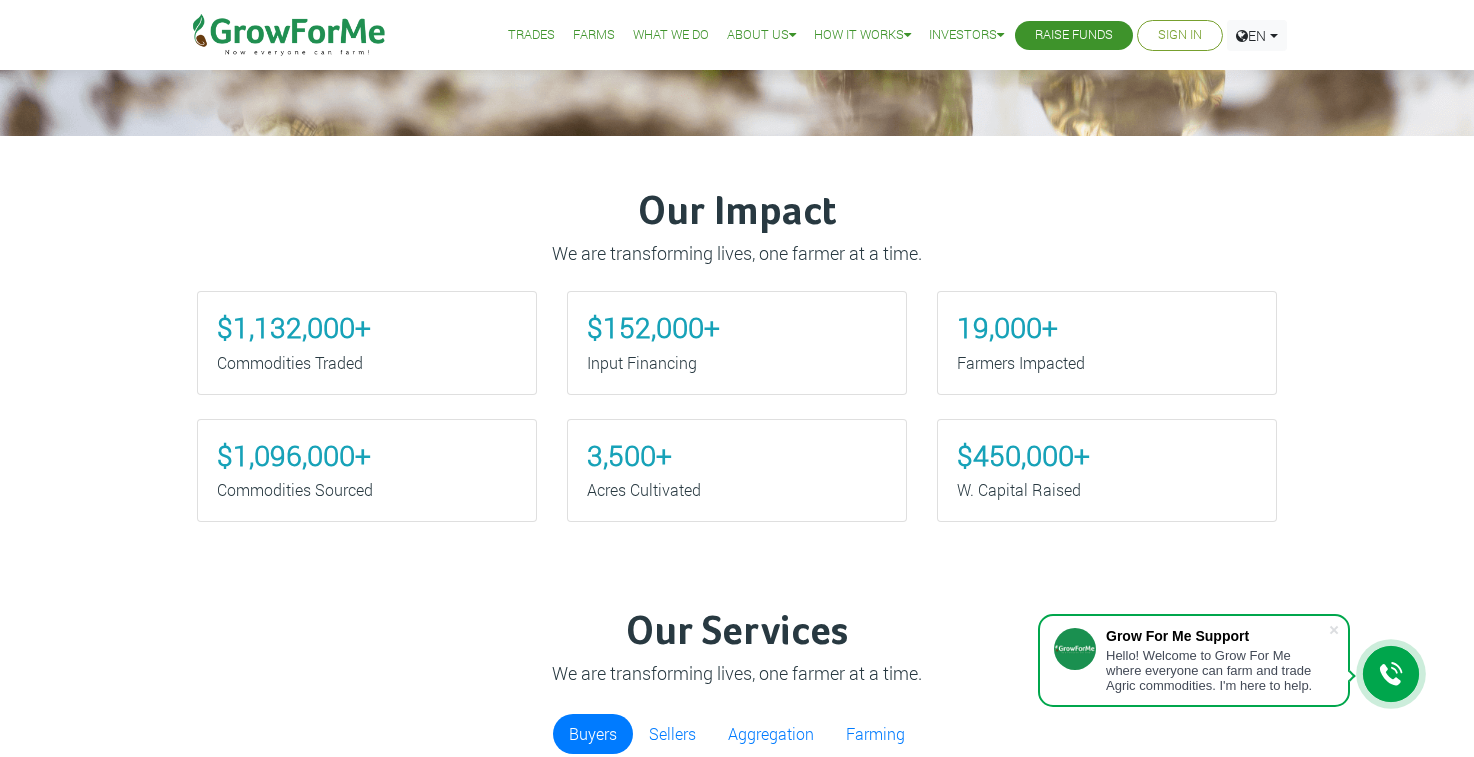scroll, scrollTop: 861, scrollLeft: 0, axis: vertical 